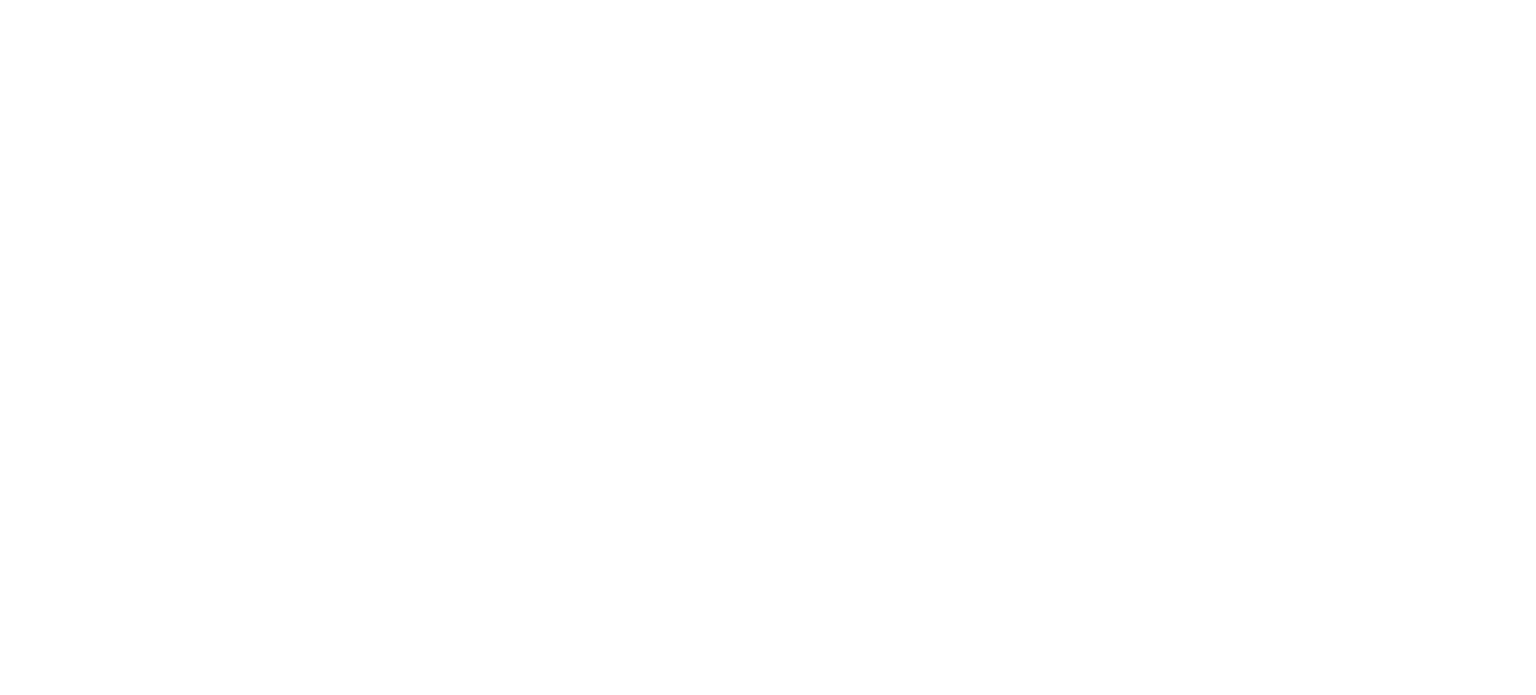scroll, scrollTop: 0, scrollLeft: 0, axis: both 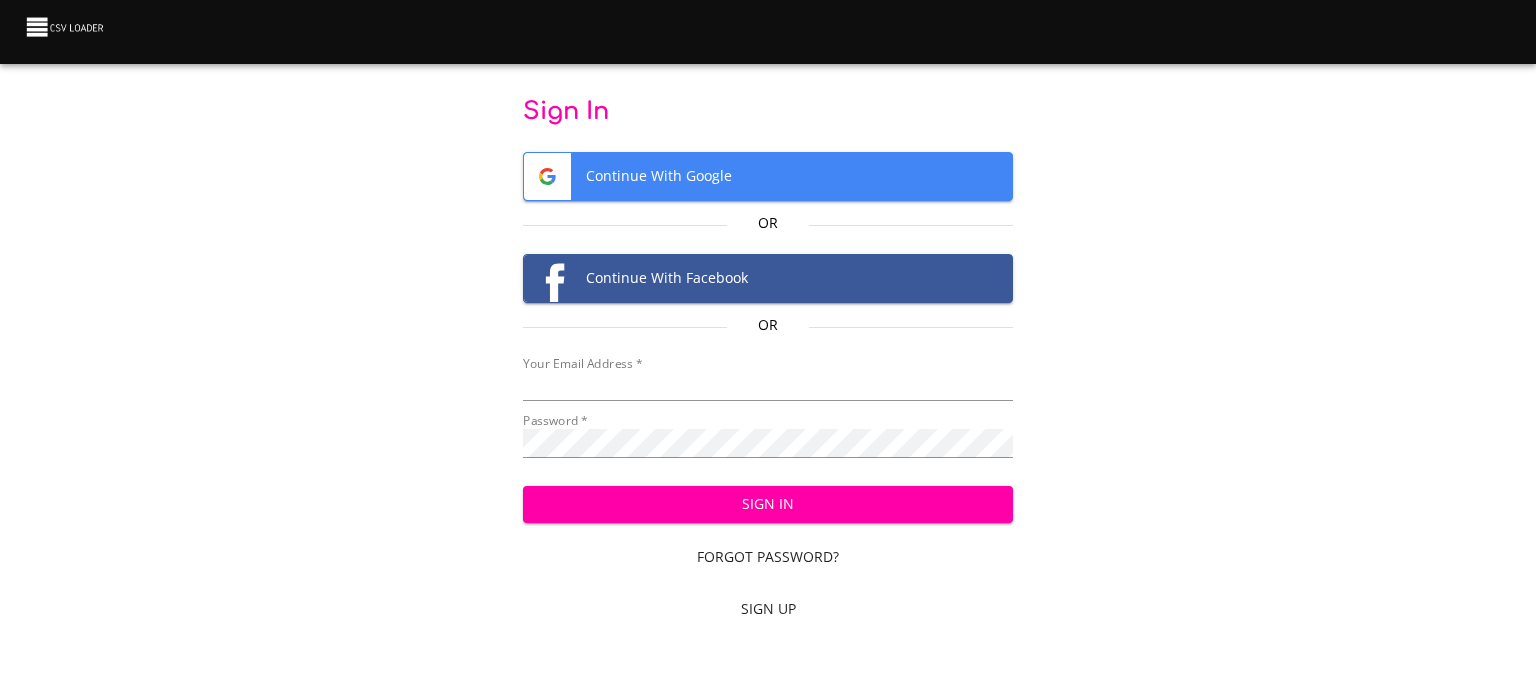 type on "[EMAIL_ADDRESS][DOMAIN_NAME]" 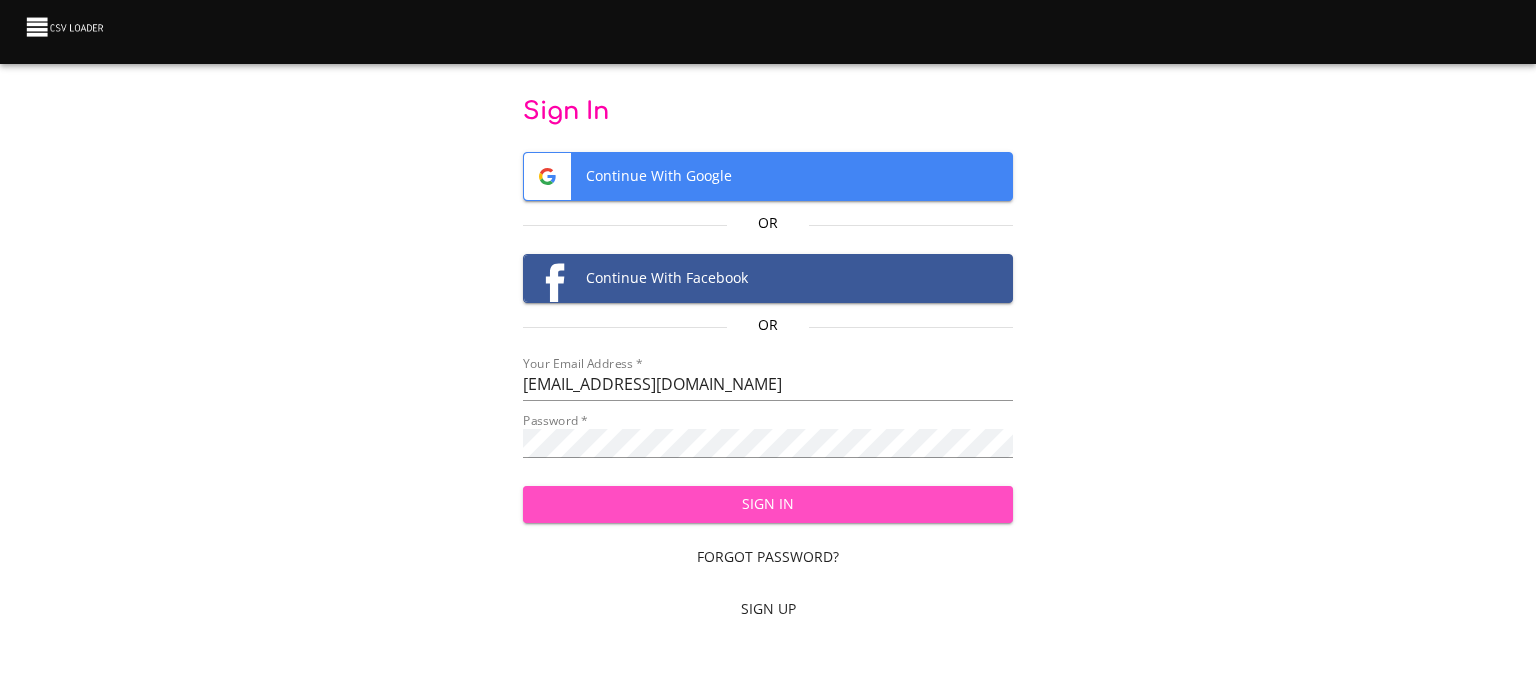 click on "Sign In" at bounding box center (768, 504) 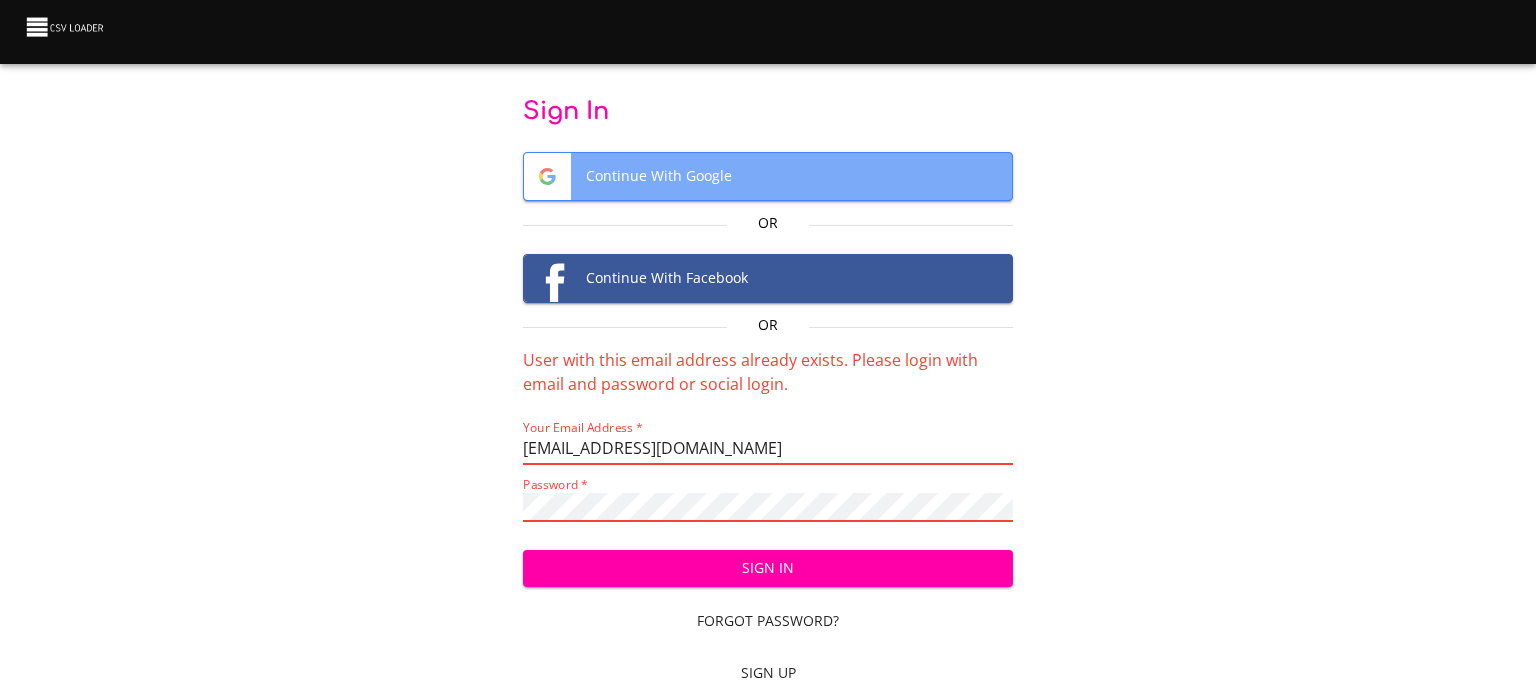 click on "Continue With Google" at bounding box center [768, 176] 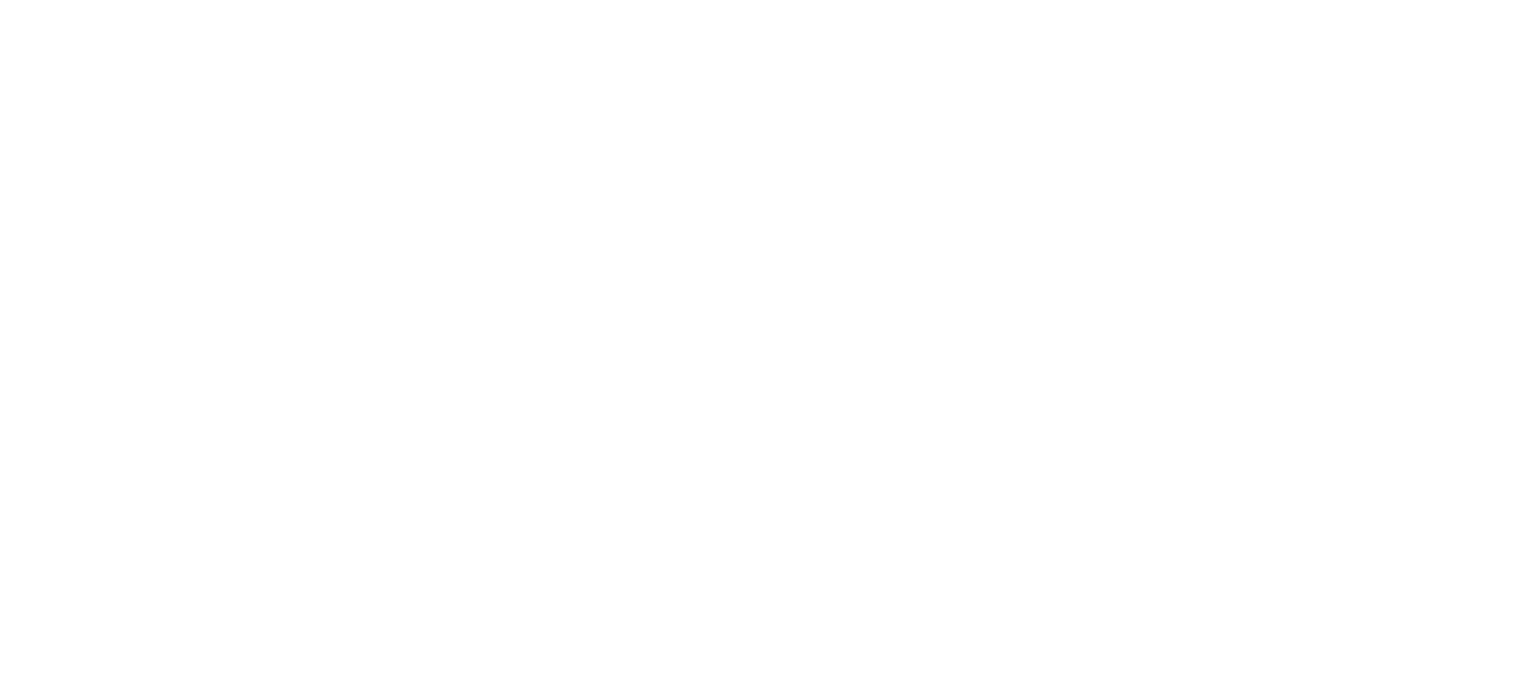 scroll, scrollTop: 0, scrollLeft: 0, axis: both 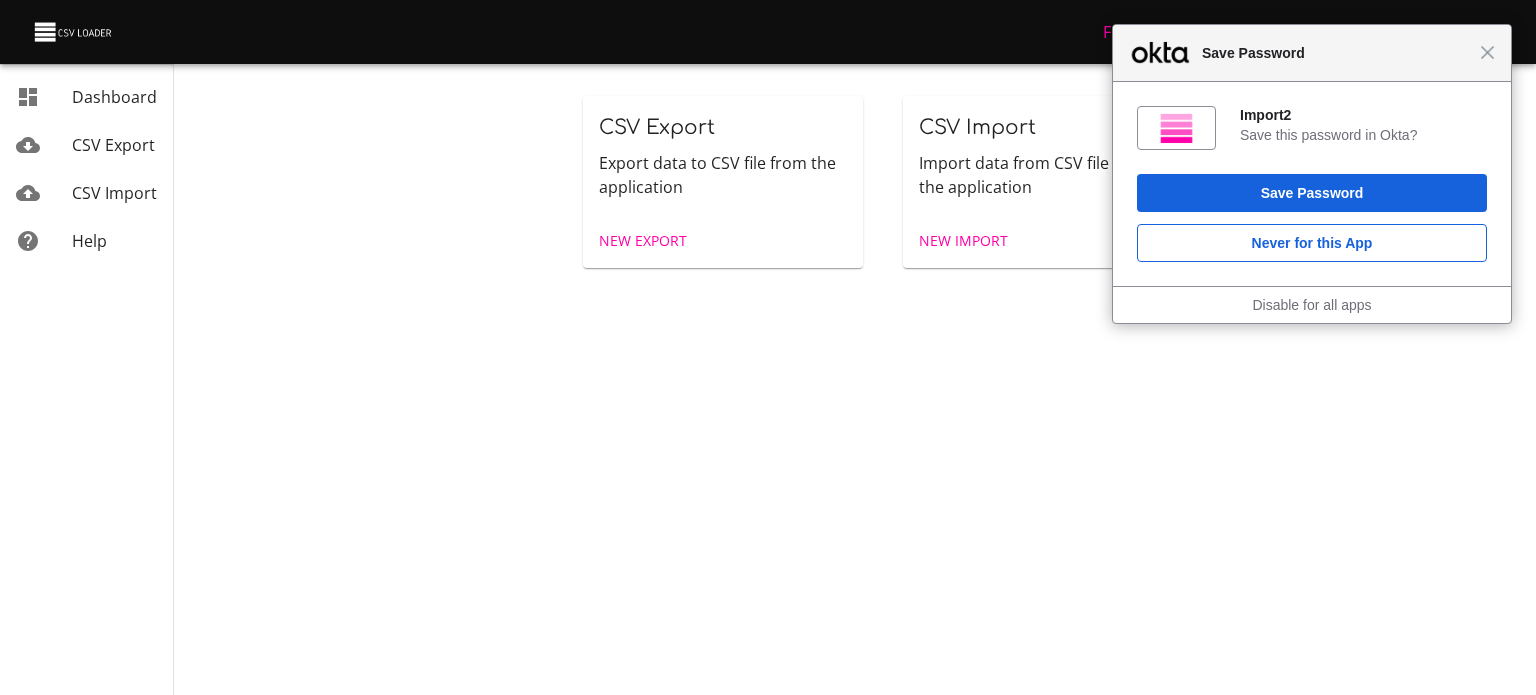 click on "New Export" at bounding box center [643, 241] 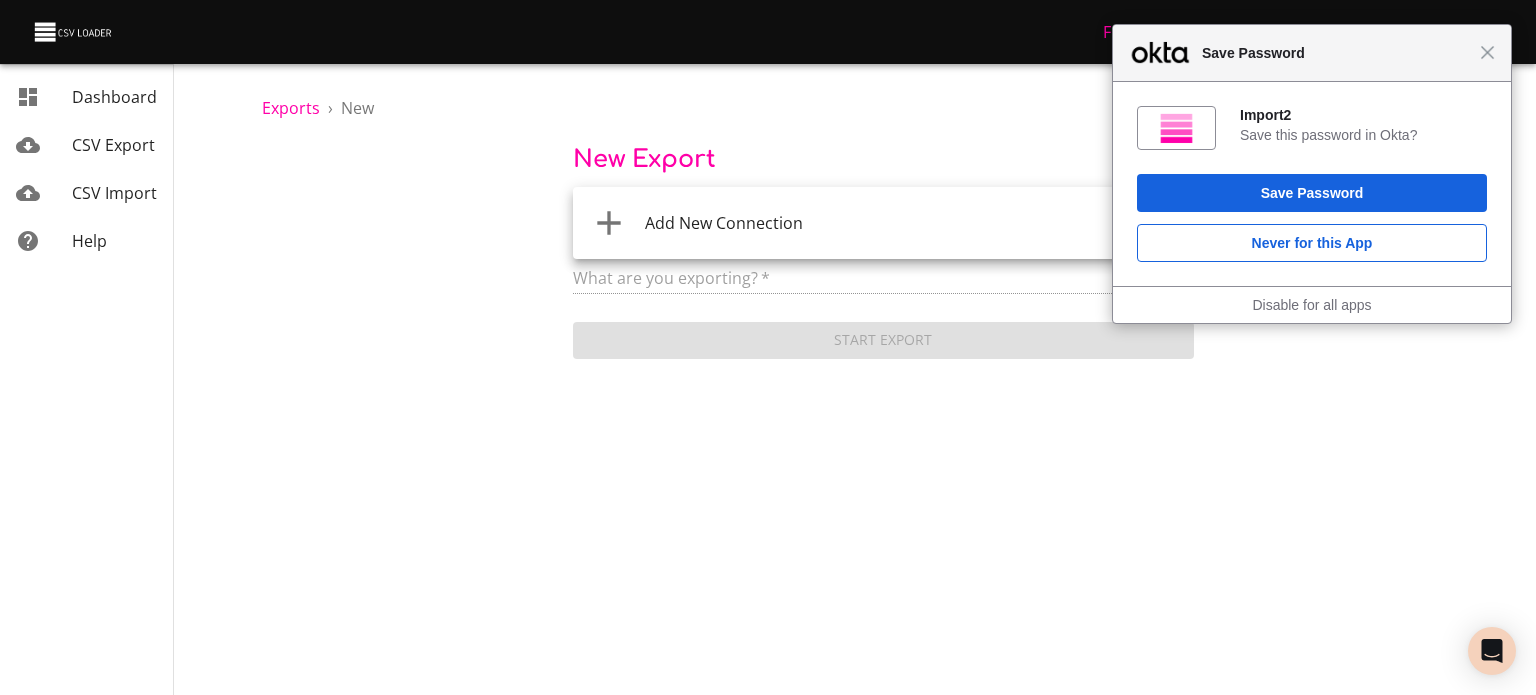 click on "Close                   Save Password                                                               Import2        Save this password in [GEOGRAPHIC_DATA]?                             Save Password                         Never for this App                                    Disable for all apps
Free Account Add Connection [PERSON_NAME]   Dashboard CSV Export CSV Import Help Exports › New New Export Where are you exporting from?   * ​ What are you exporting?   * Start Export
Dashboard CSV Export CSV Import Help
Add New Connection" at bounding box center (768, 347) 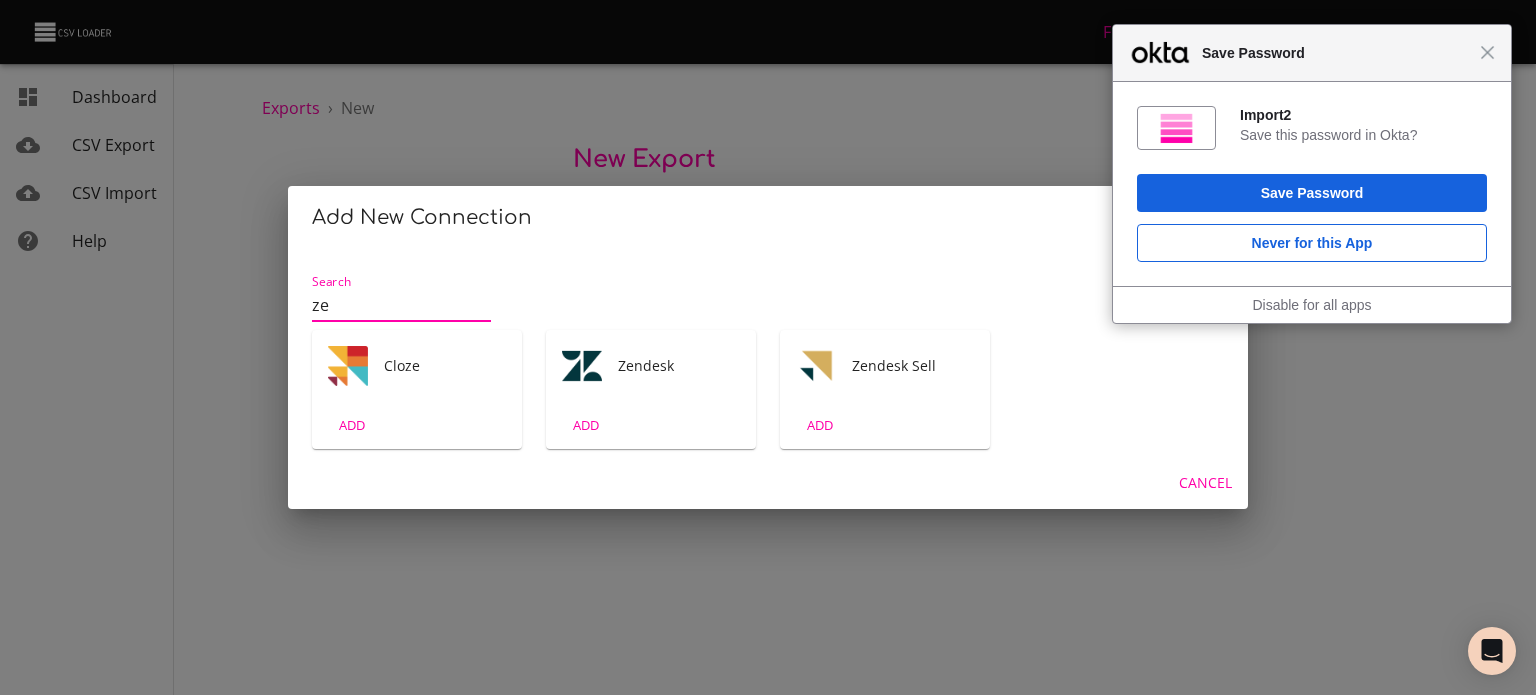 type on "ze" 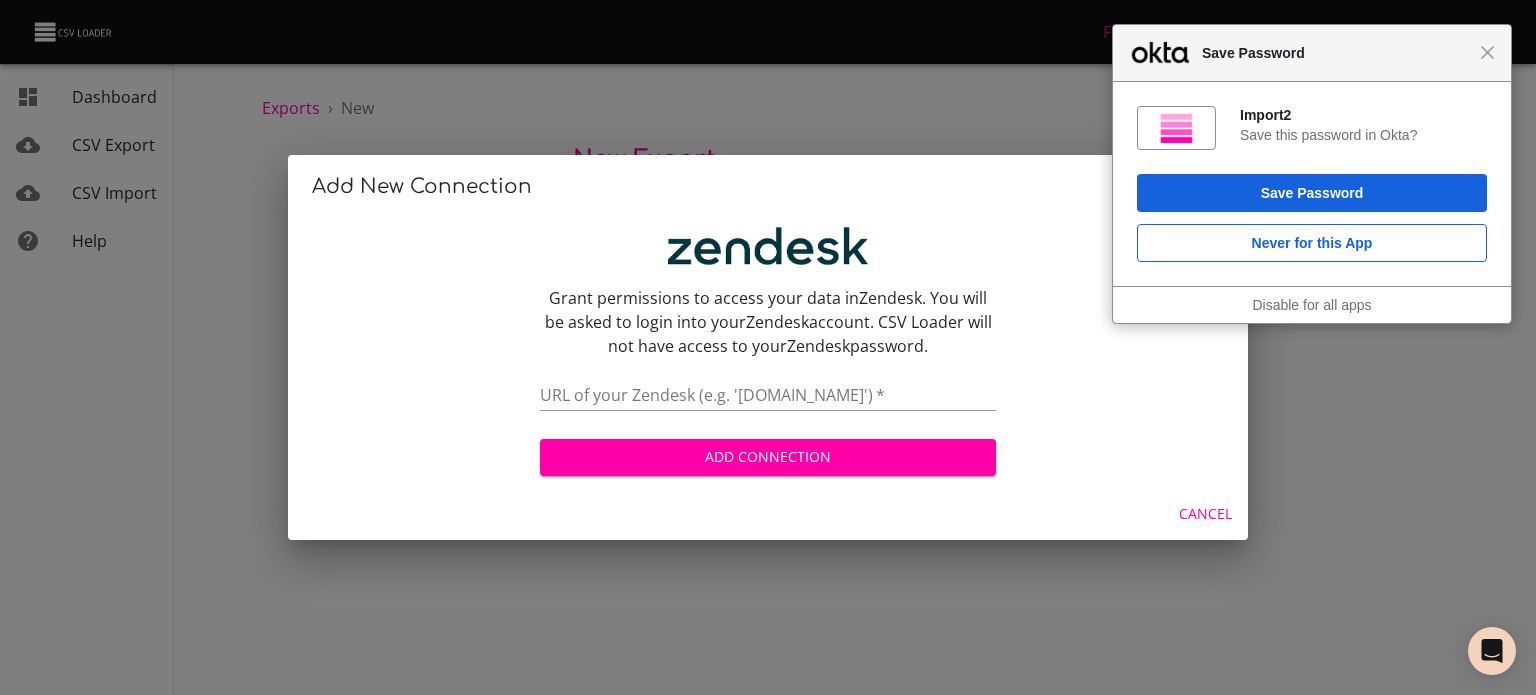 click on "URL of your Zendesk (e.g. '[DOMAIN_NAME]')   *" at bounding box center [768, 388] 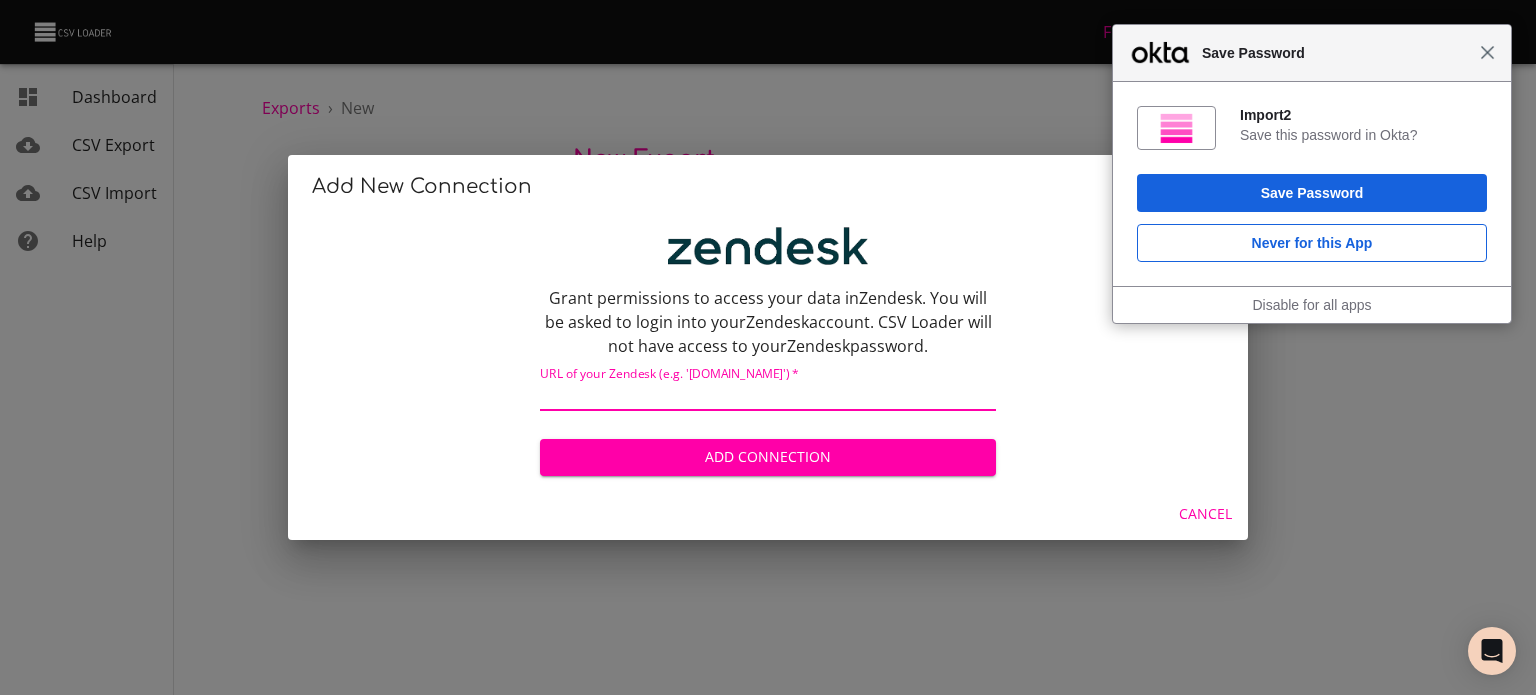 click on "Close" at bounding box center [1487, 52] 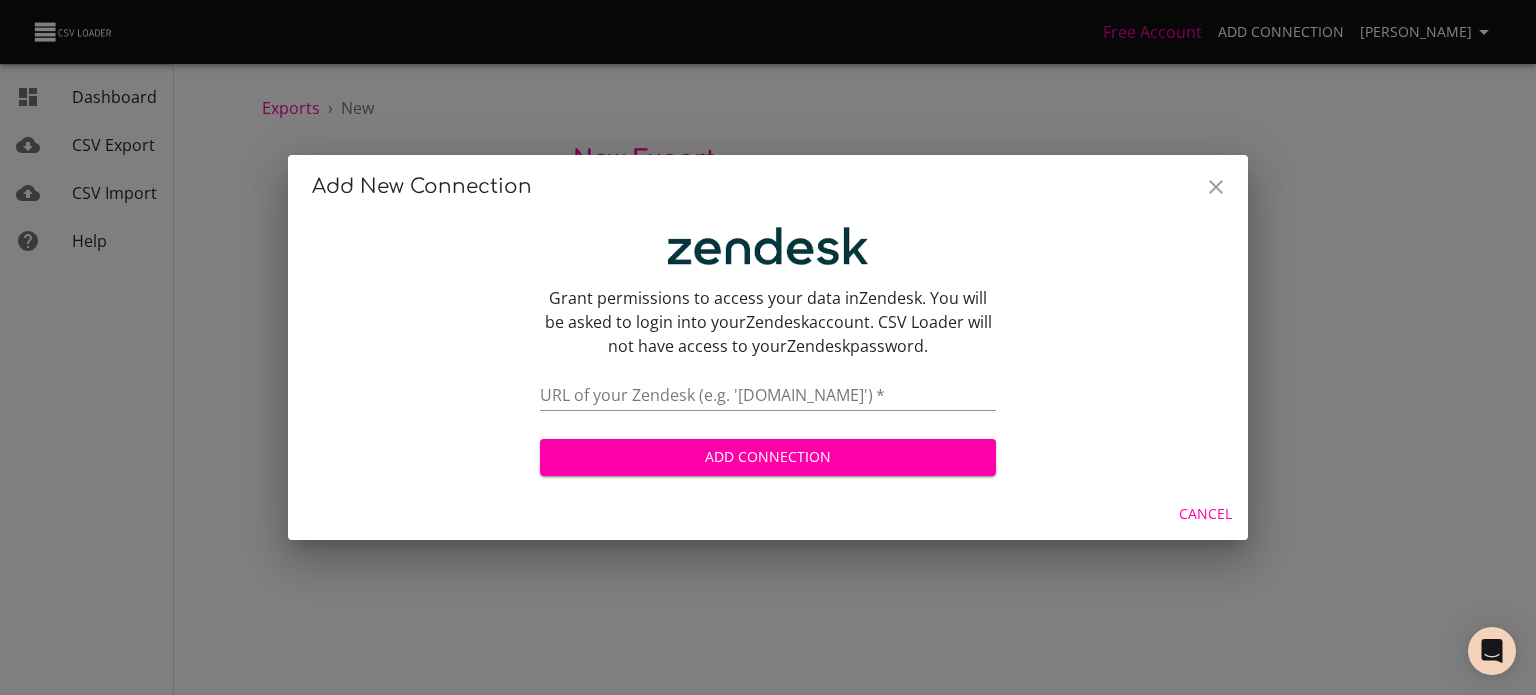 click at bounding box center [768, 396] 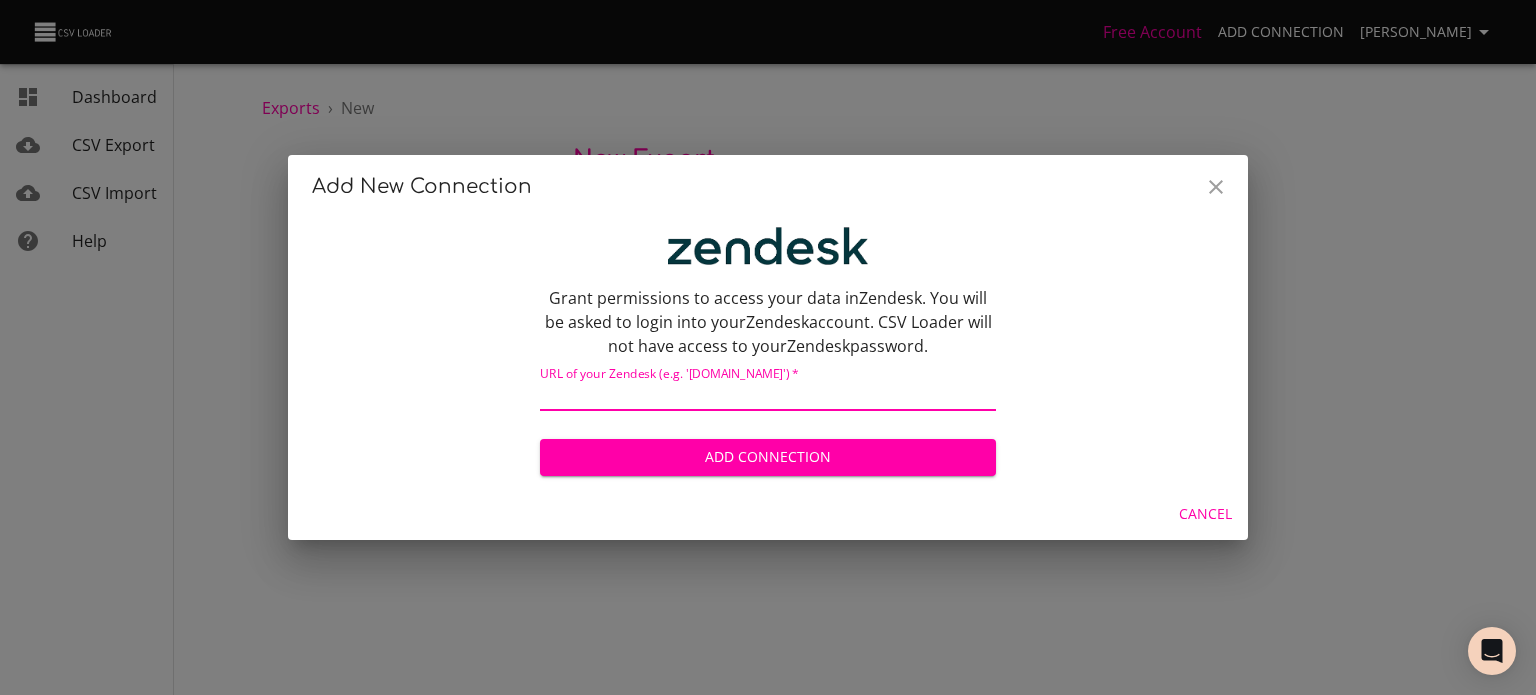 paste on "[URL][DOMAIN_NAME]" 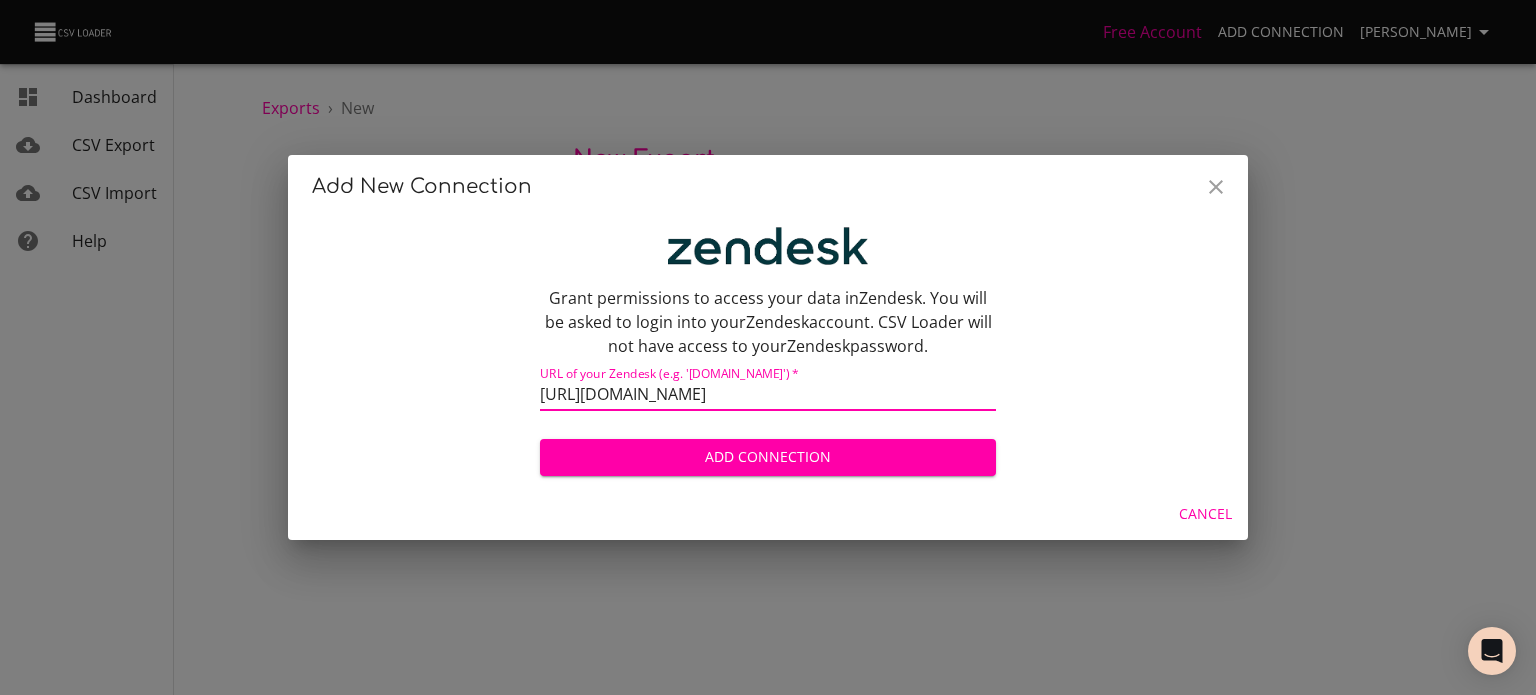 click on "Add Connection" at bounding box center [768, 457] 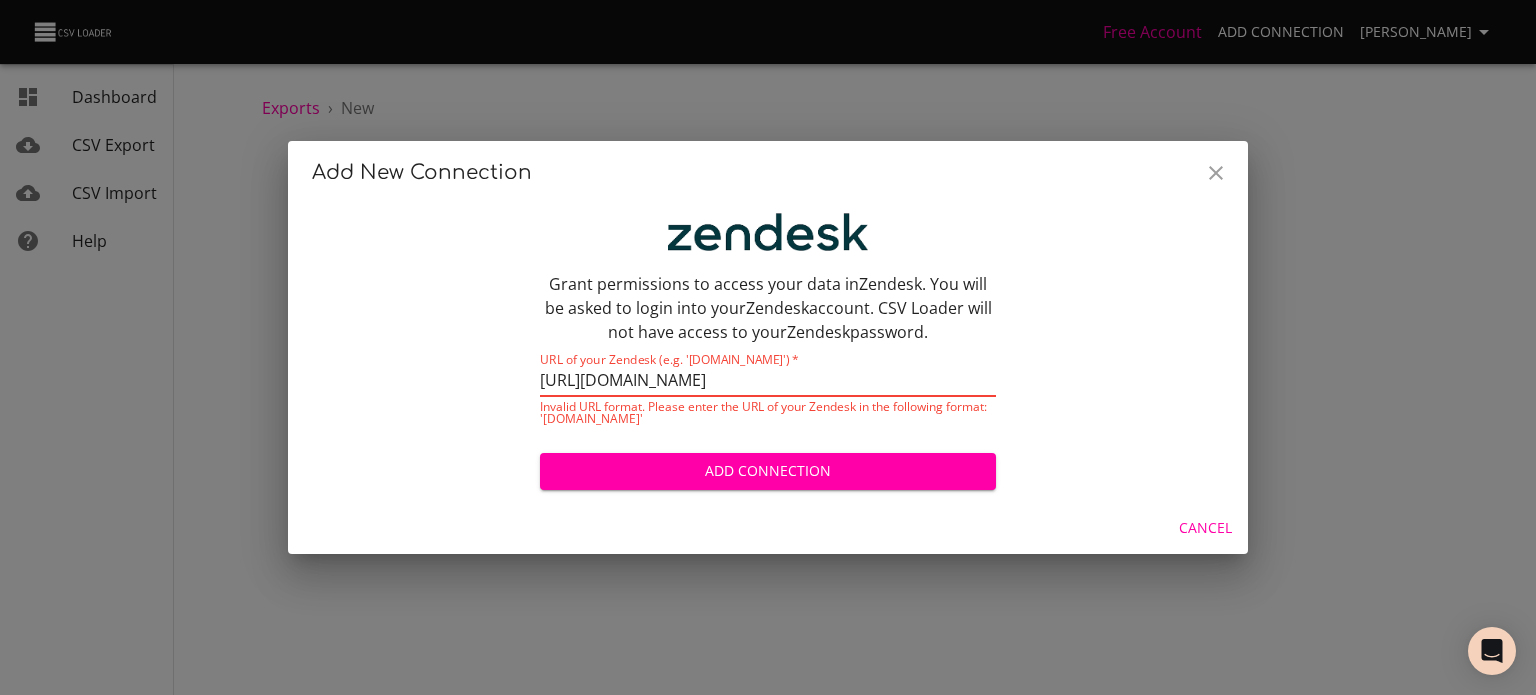 click on "[URL][DOMAIN_NAME]" at bounding box center [768, 382] 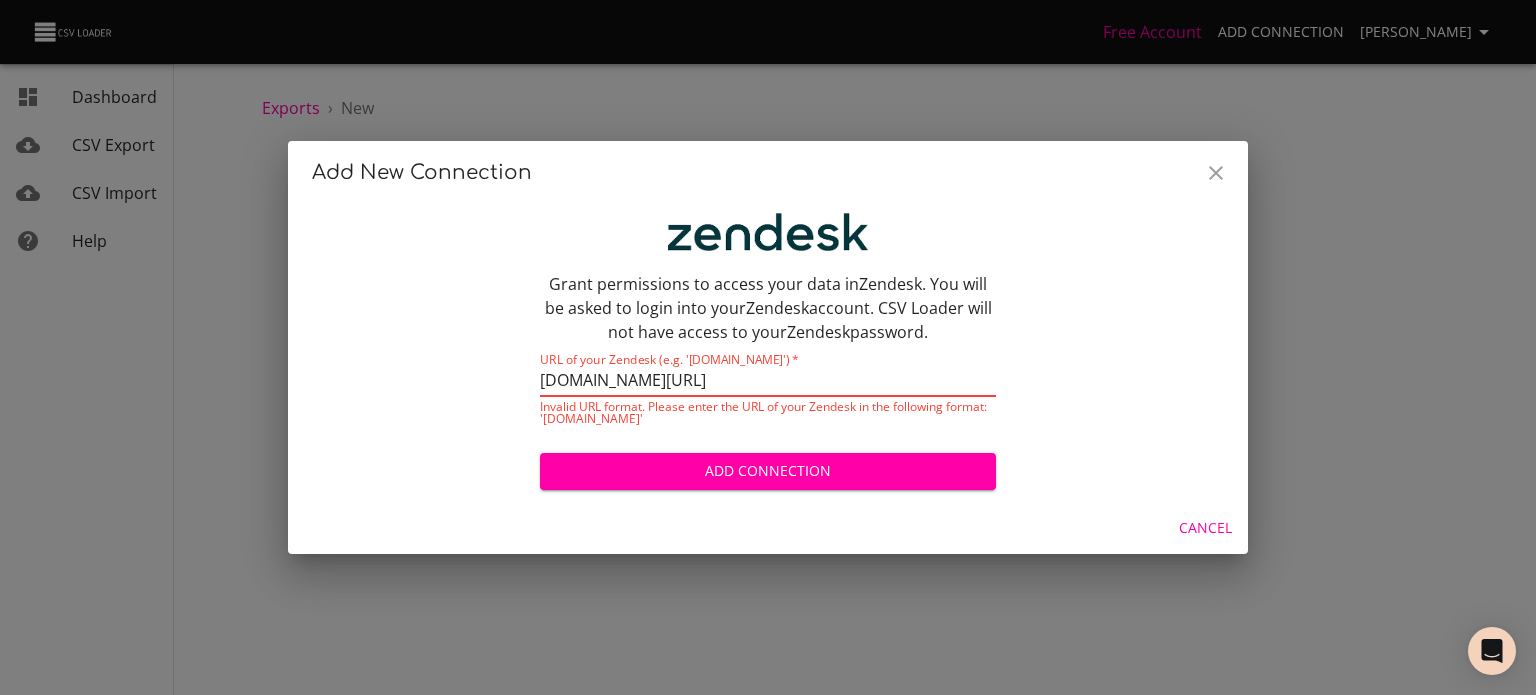 click on "[DOMAIN_NAME][URL]" at bounding box center [768, 382] 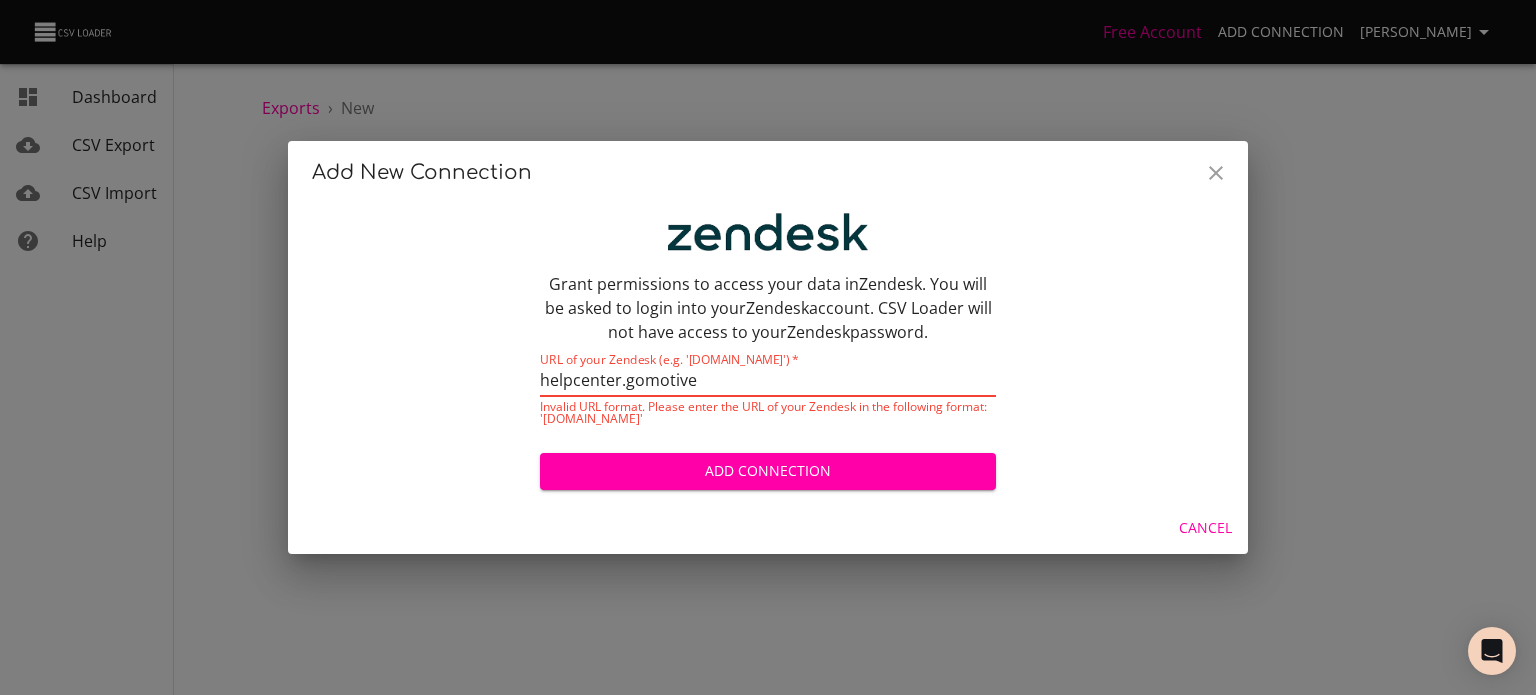 type on "helpcenter.gomotive" 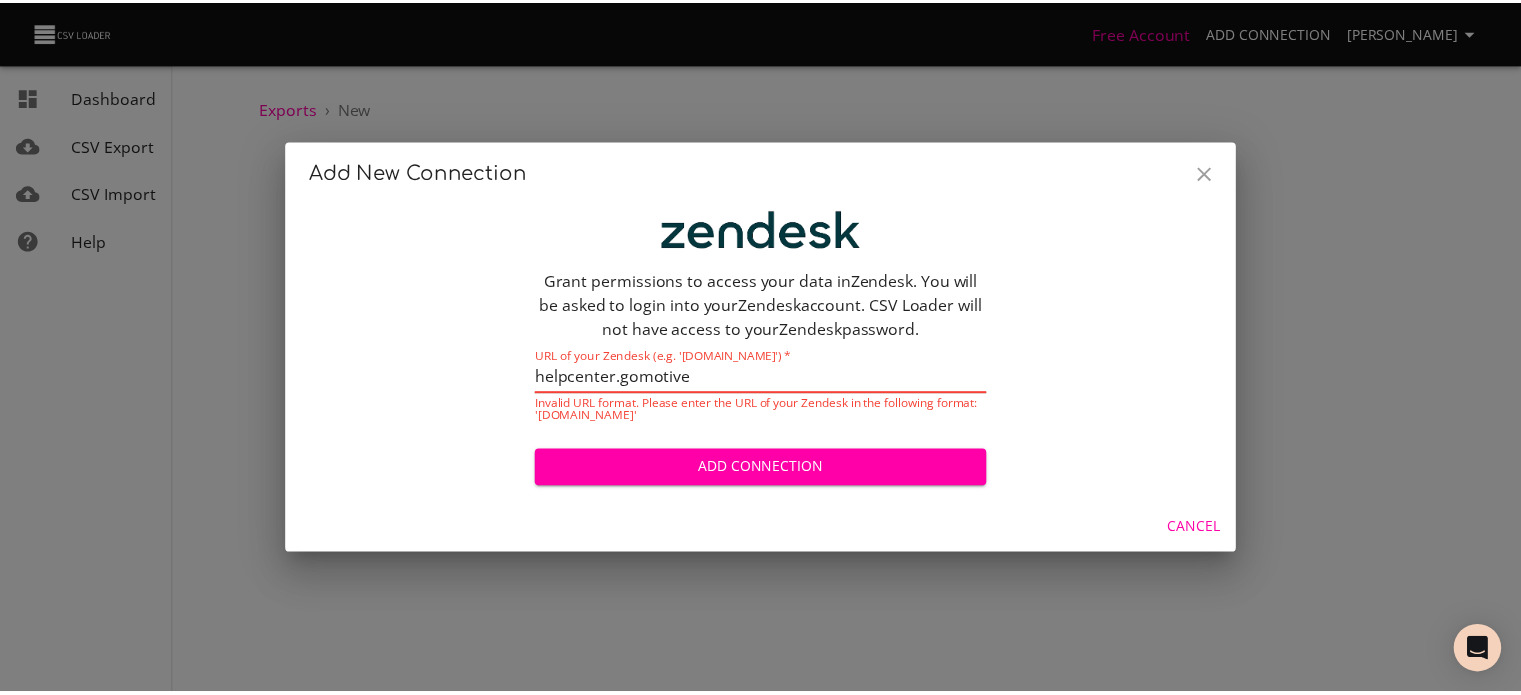 scroll, scrollTop: 4, scrollLeft: 0, axis: vertical 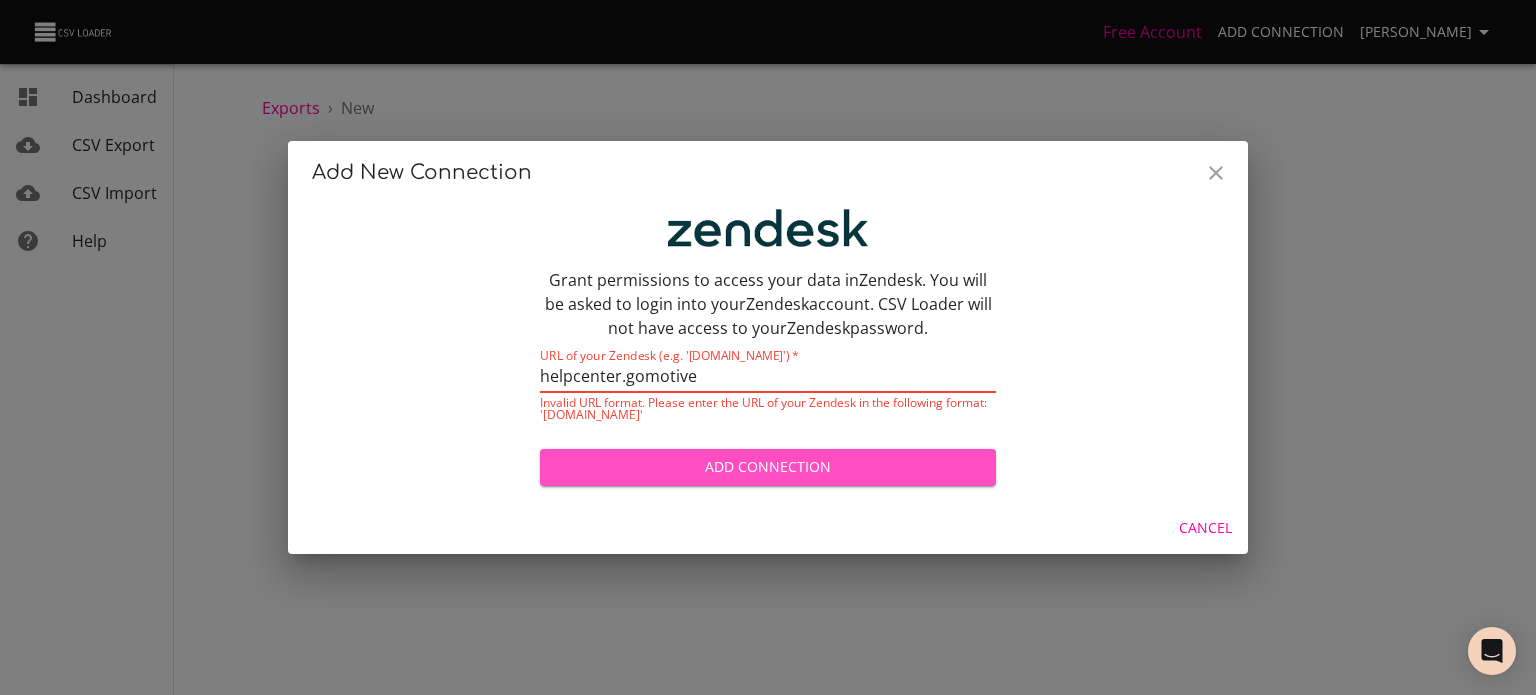 click on "Add Connection" at bounding box center [768, 467] 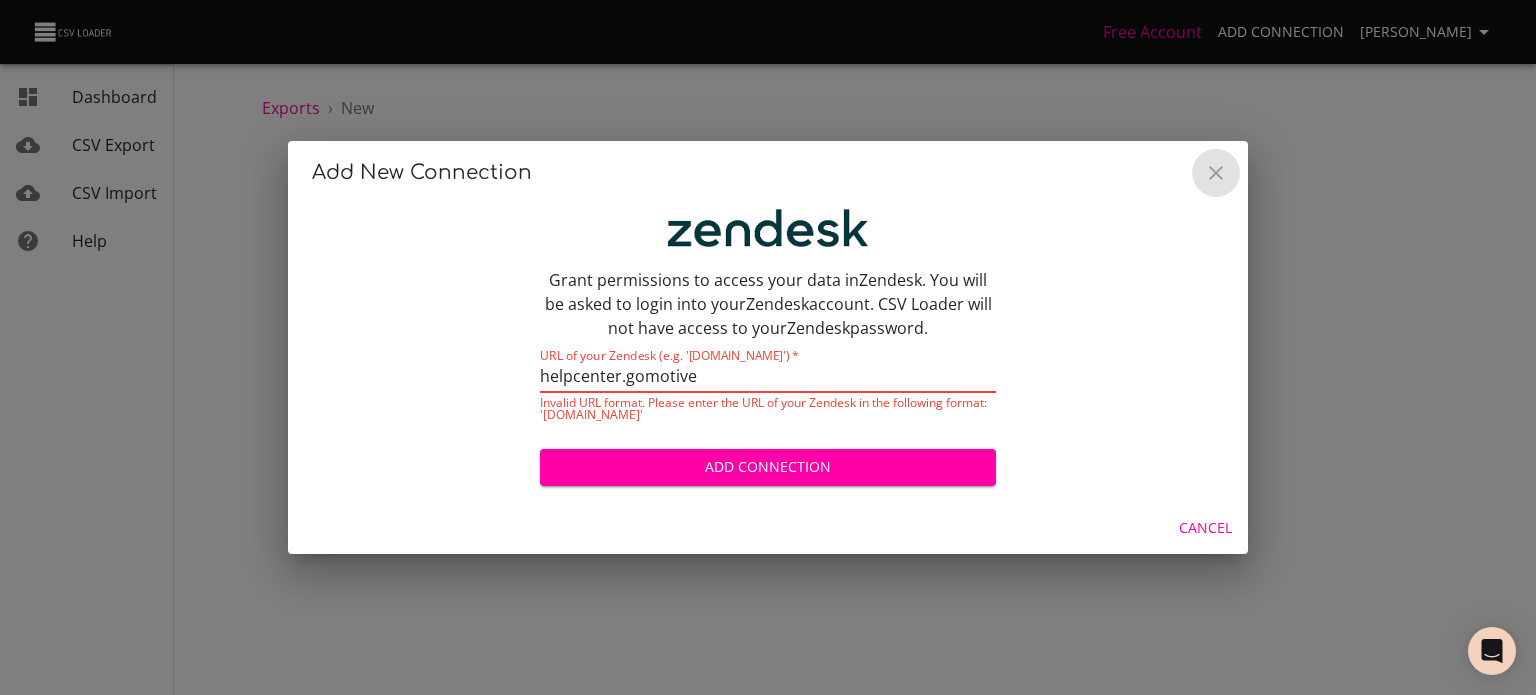 click 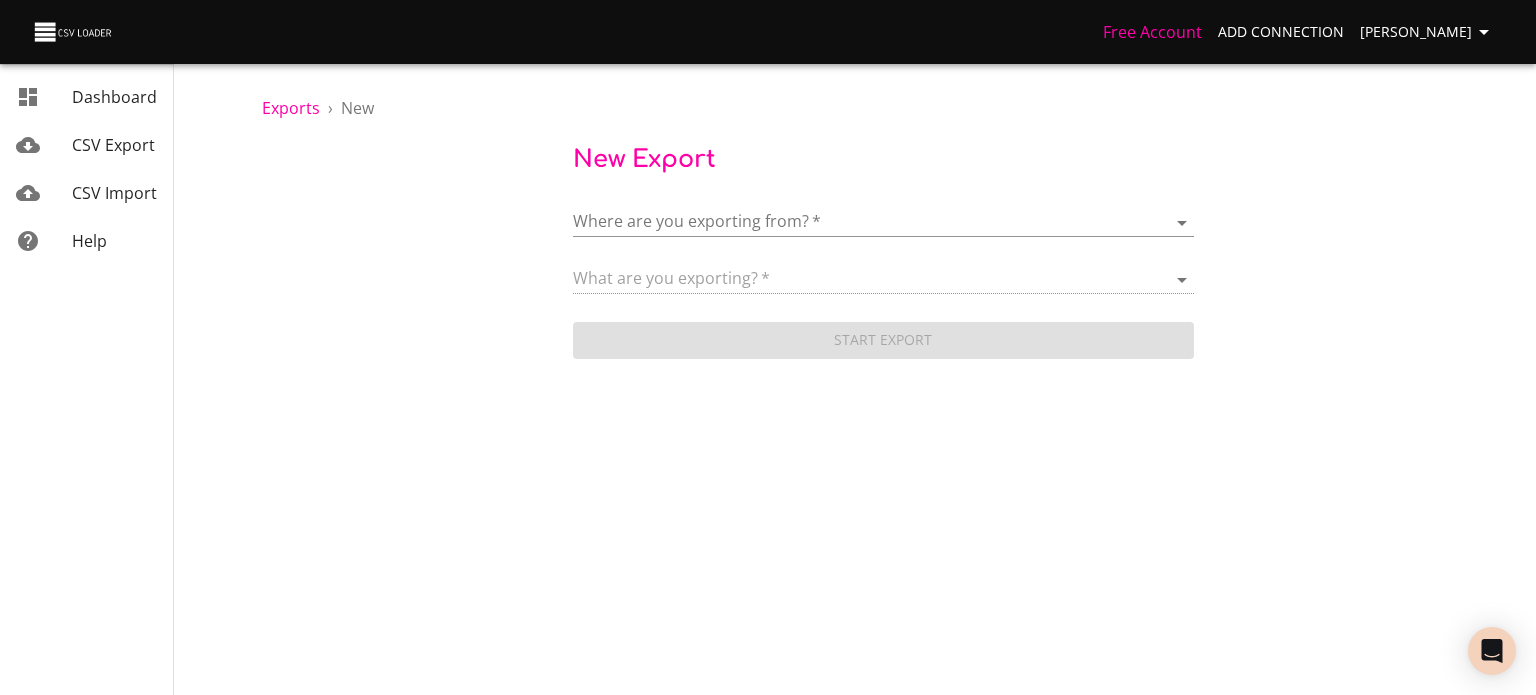 click on "Exports › New New Export Where are you exporting from?   * ​ What are you exporting?   * Start Export" at bounding box center (883, 181) 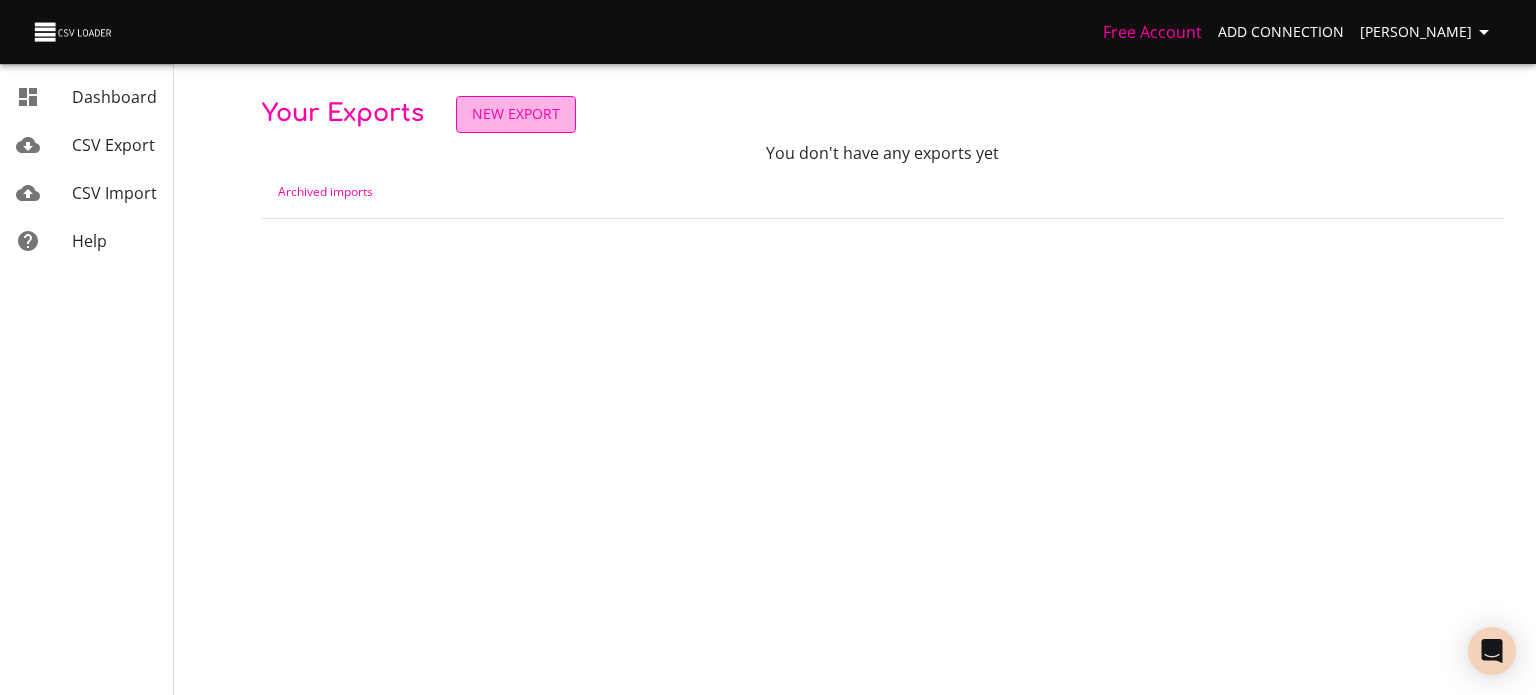 click on "New Export" at bounding box center (516, 114) 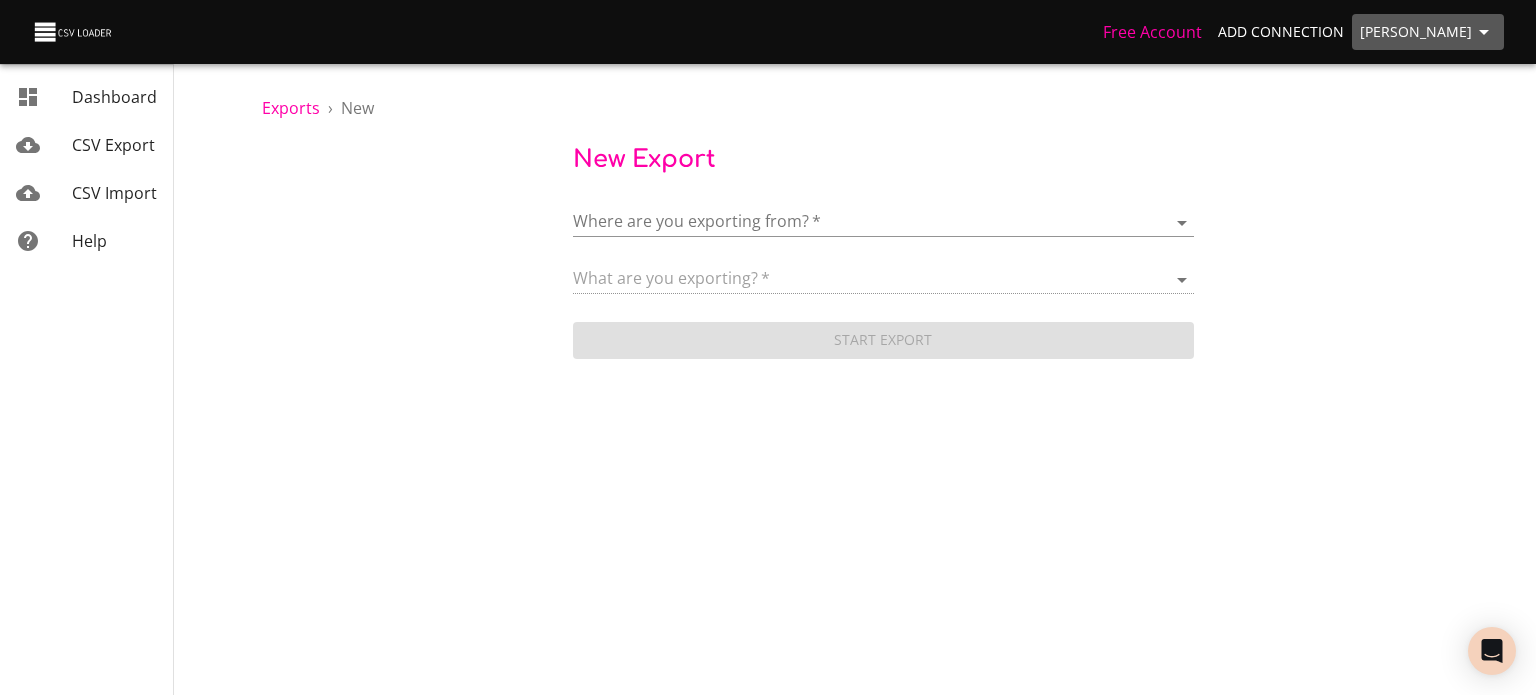click on "[PERSON_NAME]" at bounding box center (1428, 32) 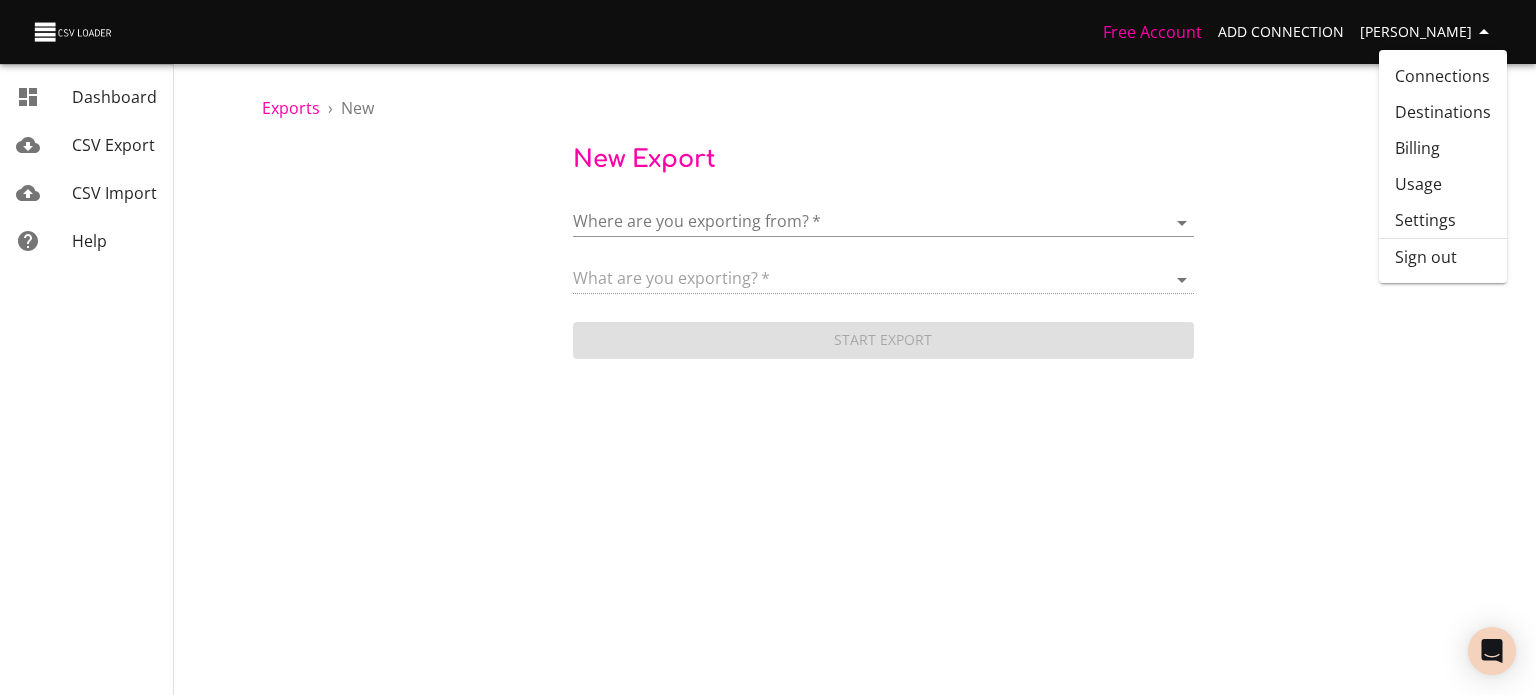 click on "What are you exporting?   *" at bounding box center [883, 271] 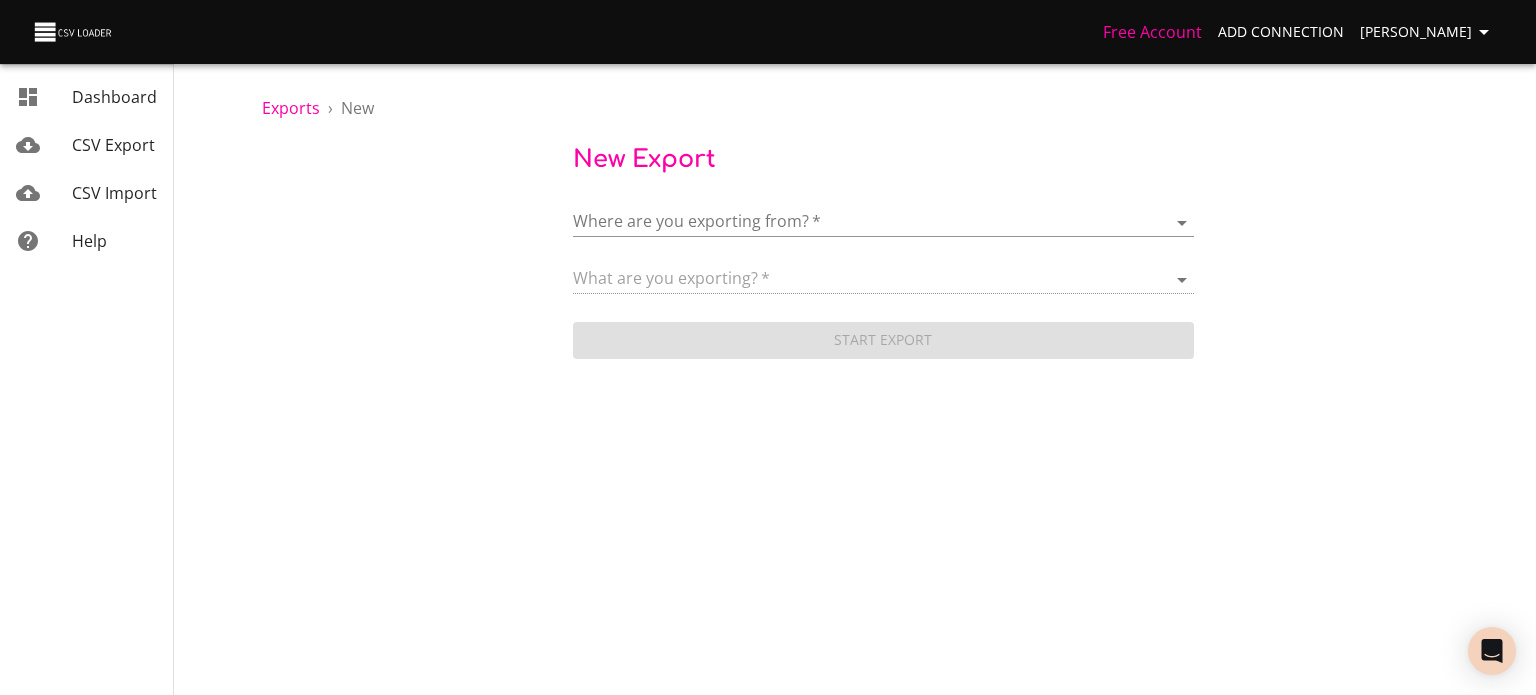 click on "Free Account Add Connection [PERSON_NAME]   Dashboard CSV Export CSV Import Help Exports › New New Export Where are you exporting from?   * ​ What are you exporting?   * Start Export
Dashboard CSV Export CSV Import Help" at bounding box center (768, 347) 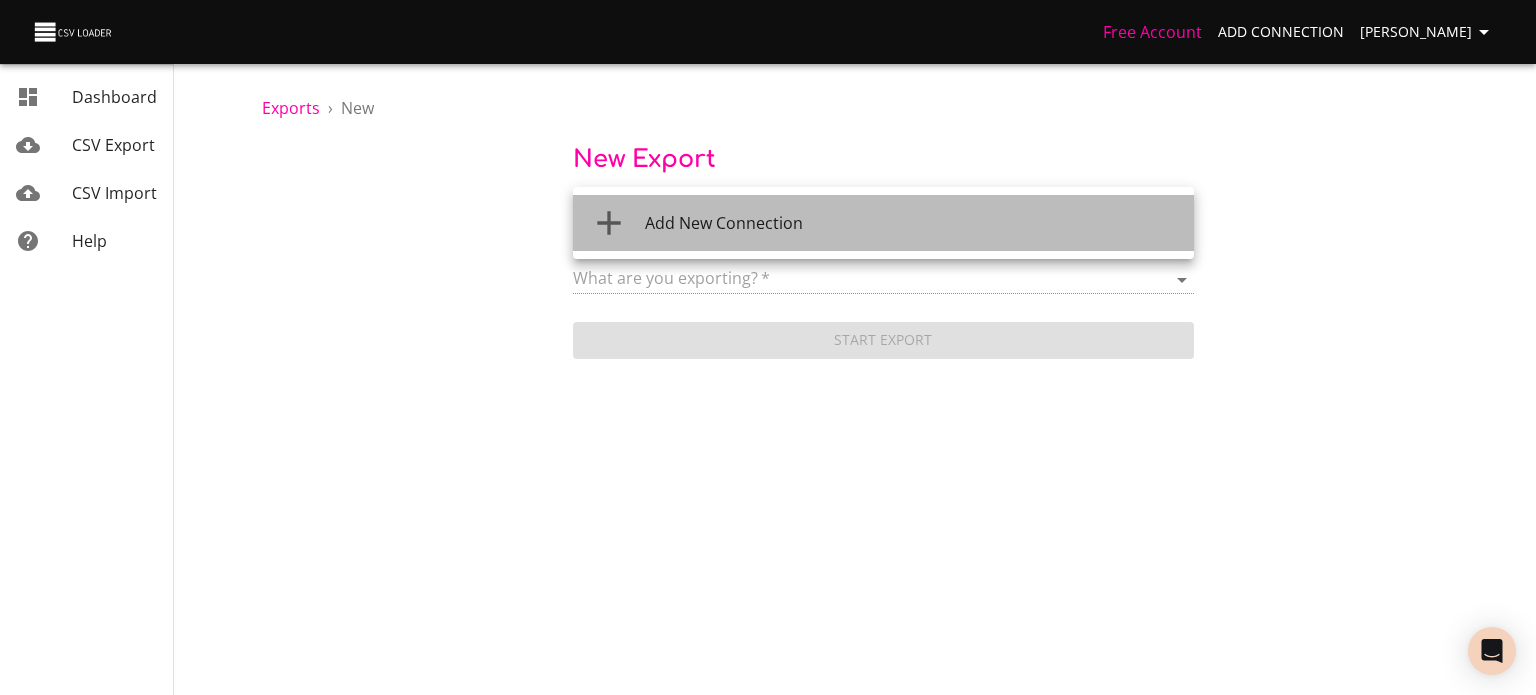 click on "Add New Connection" at bounding box center [724, 223] 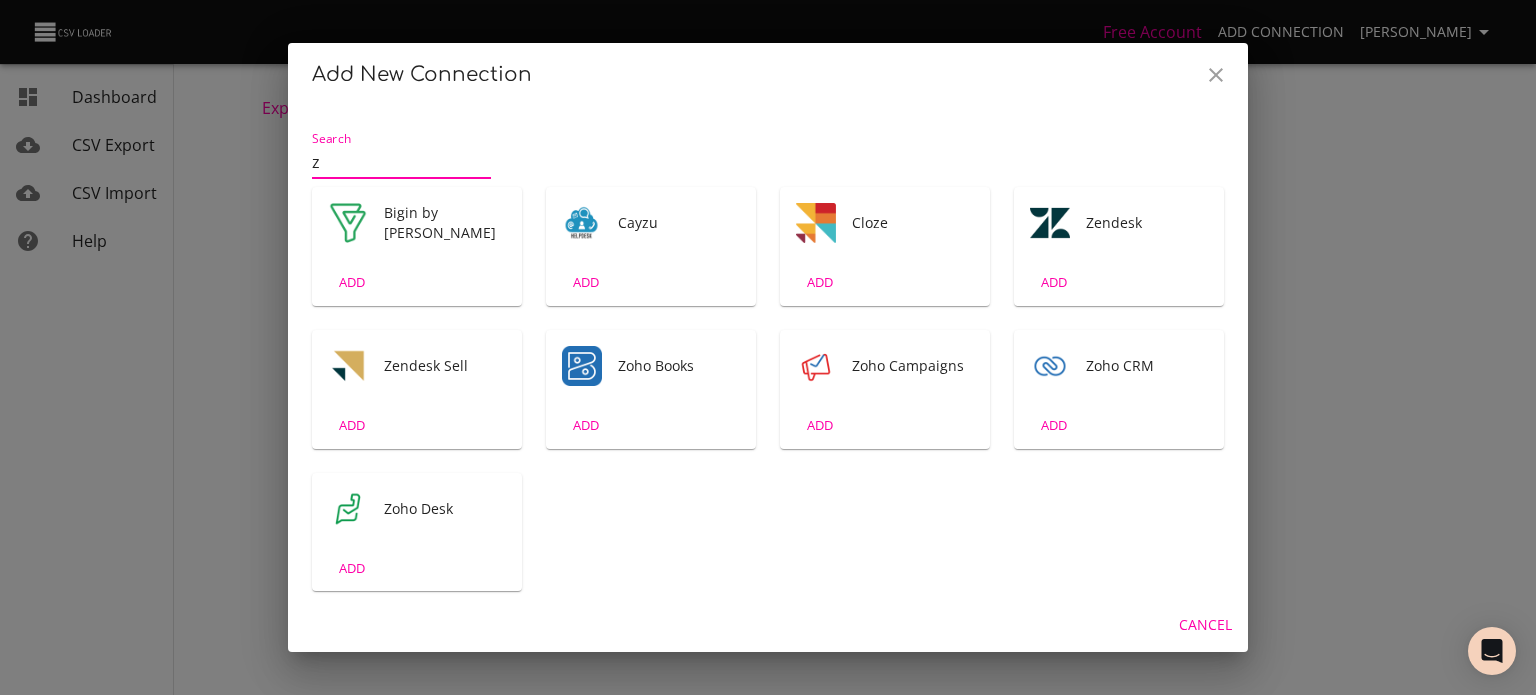 type on "z" 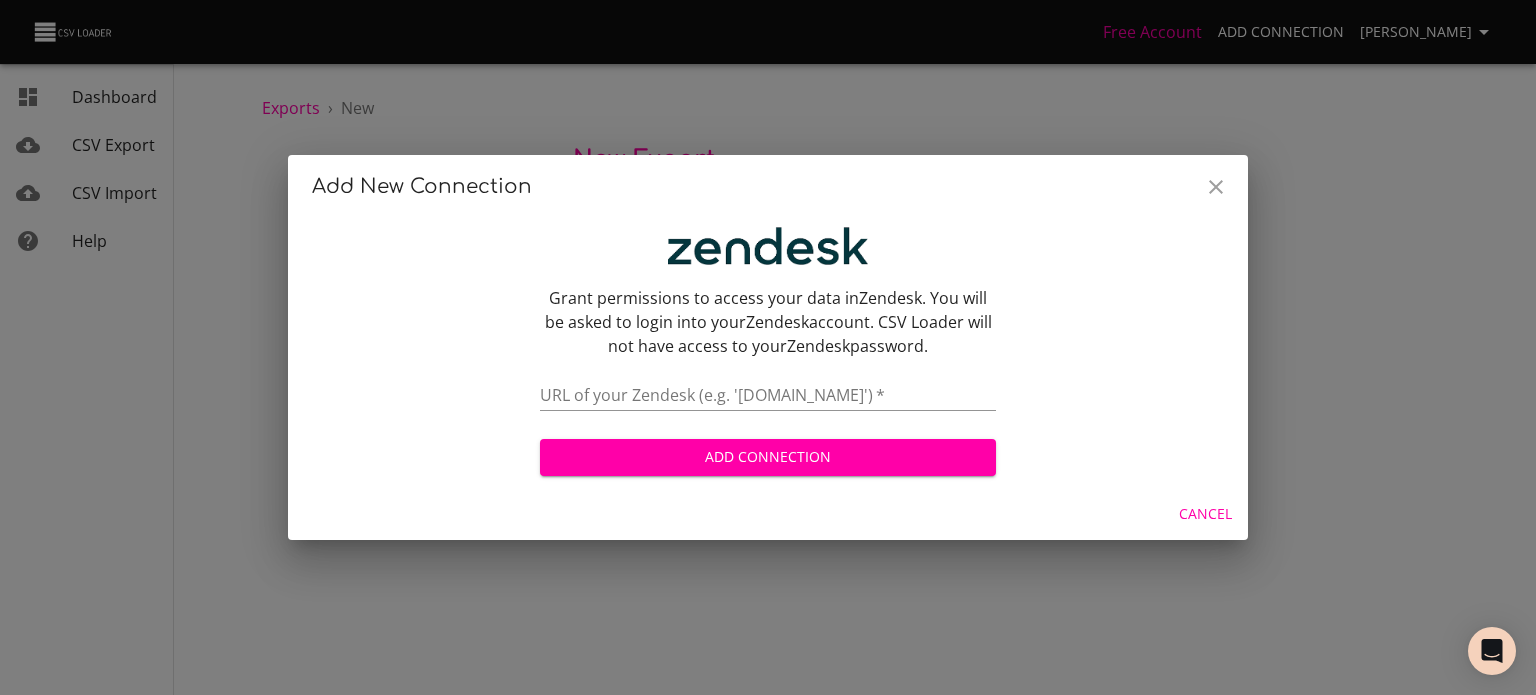click at bounding box center (768, 396) 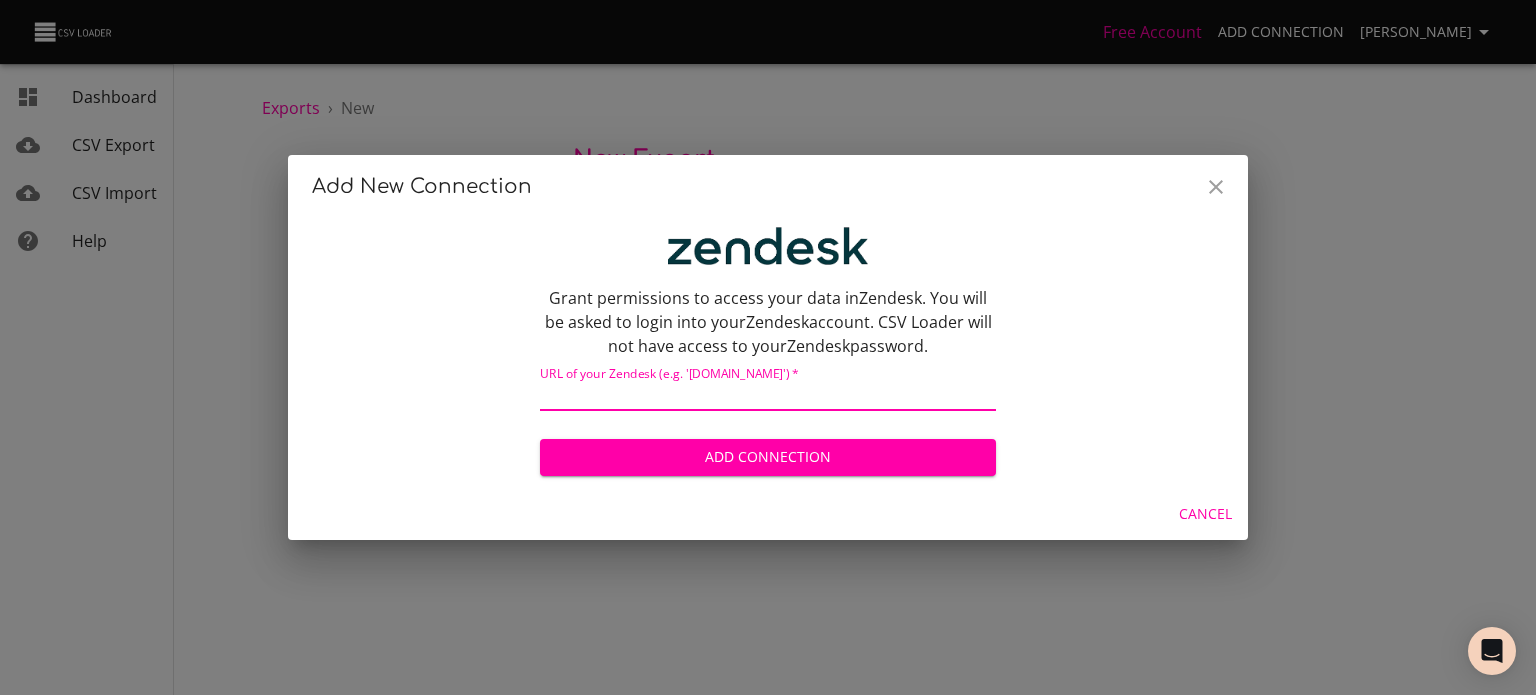 paste on "[URL][DOMAIN_NAME]" 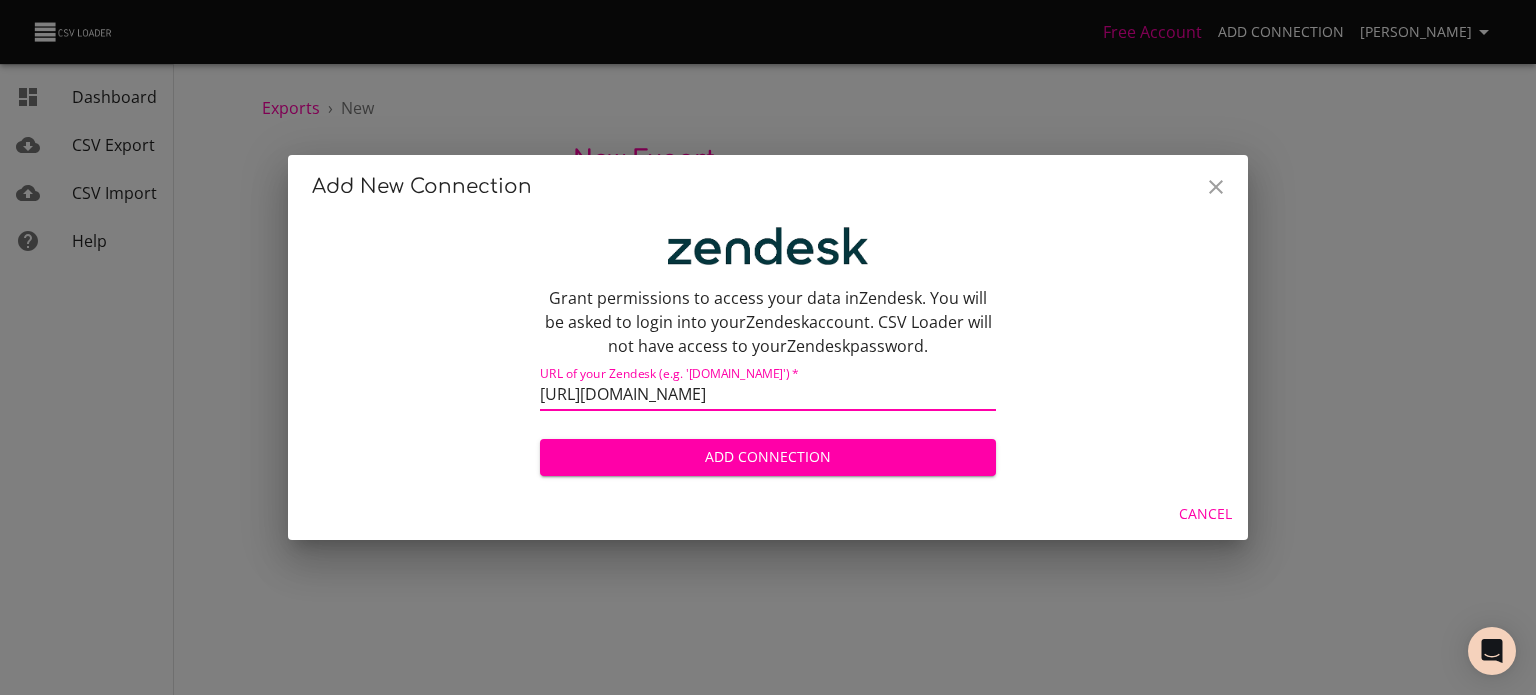 type on "[URL][DOMAIN_NAME]" 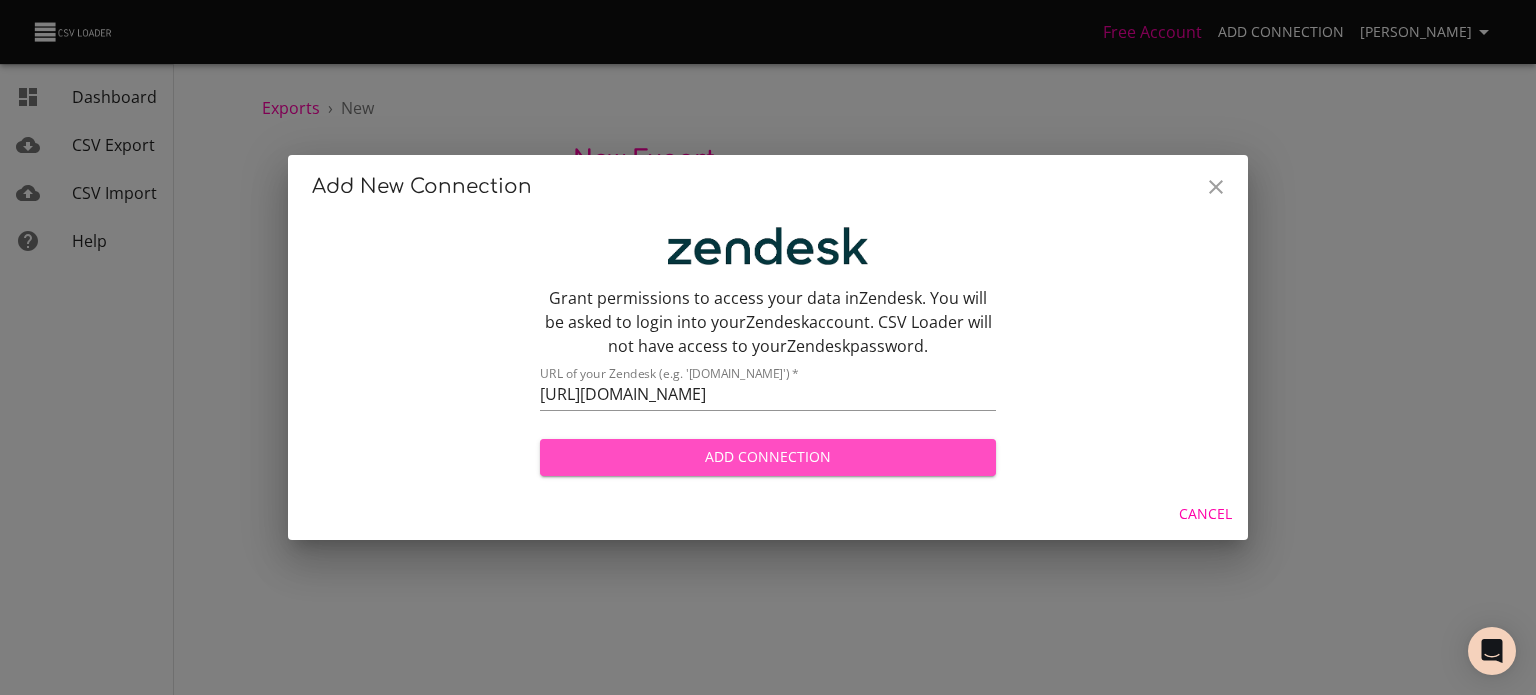 click on "Add Connection" at bounding box center (768, 457) 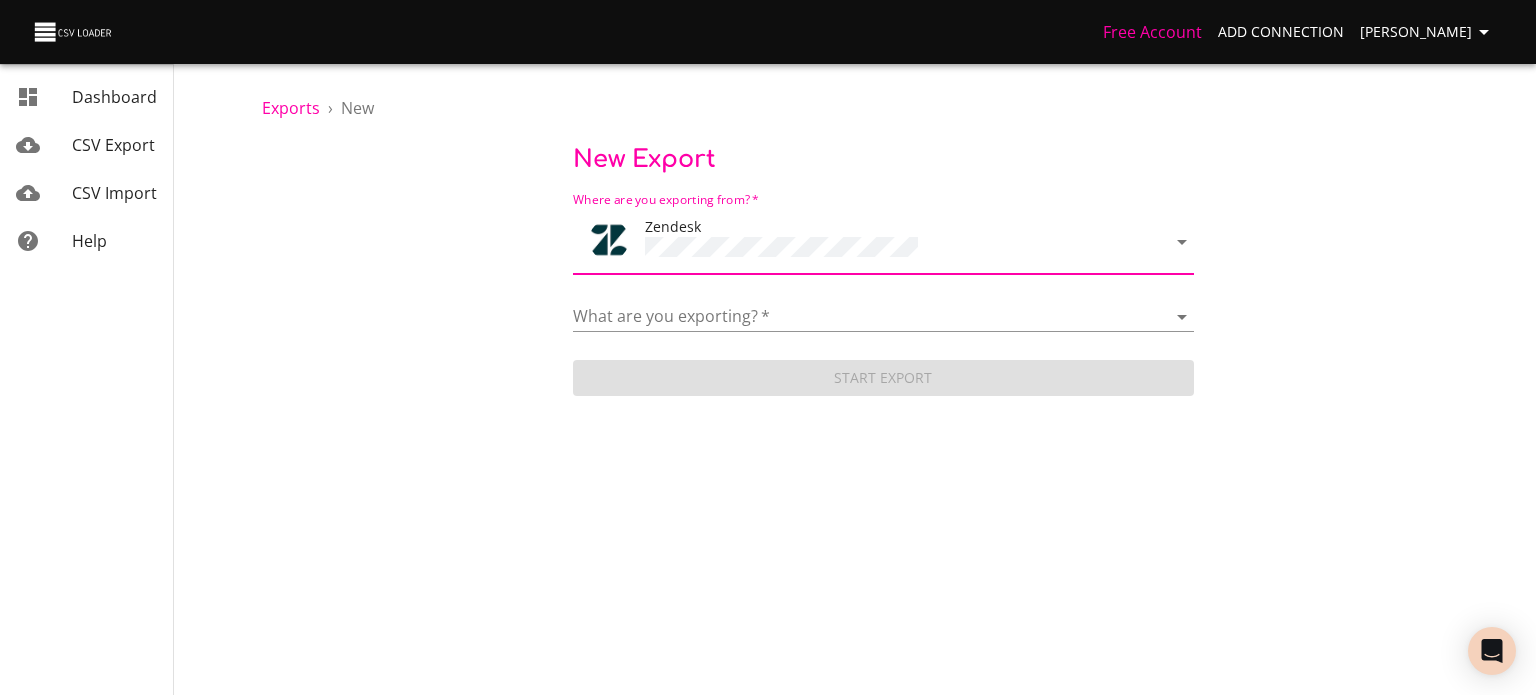 click on "What are you exporting?   * Article categories Articles Brands Comments Groups Organizations Permission groups Sections Ticket forms Ticket metrics Tickets User segments Users" at bounding box center [883, 309] 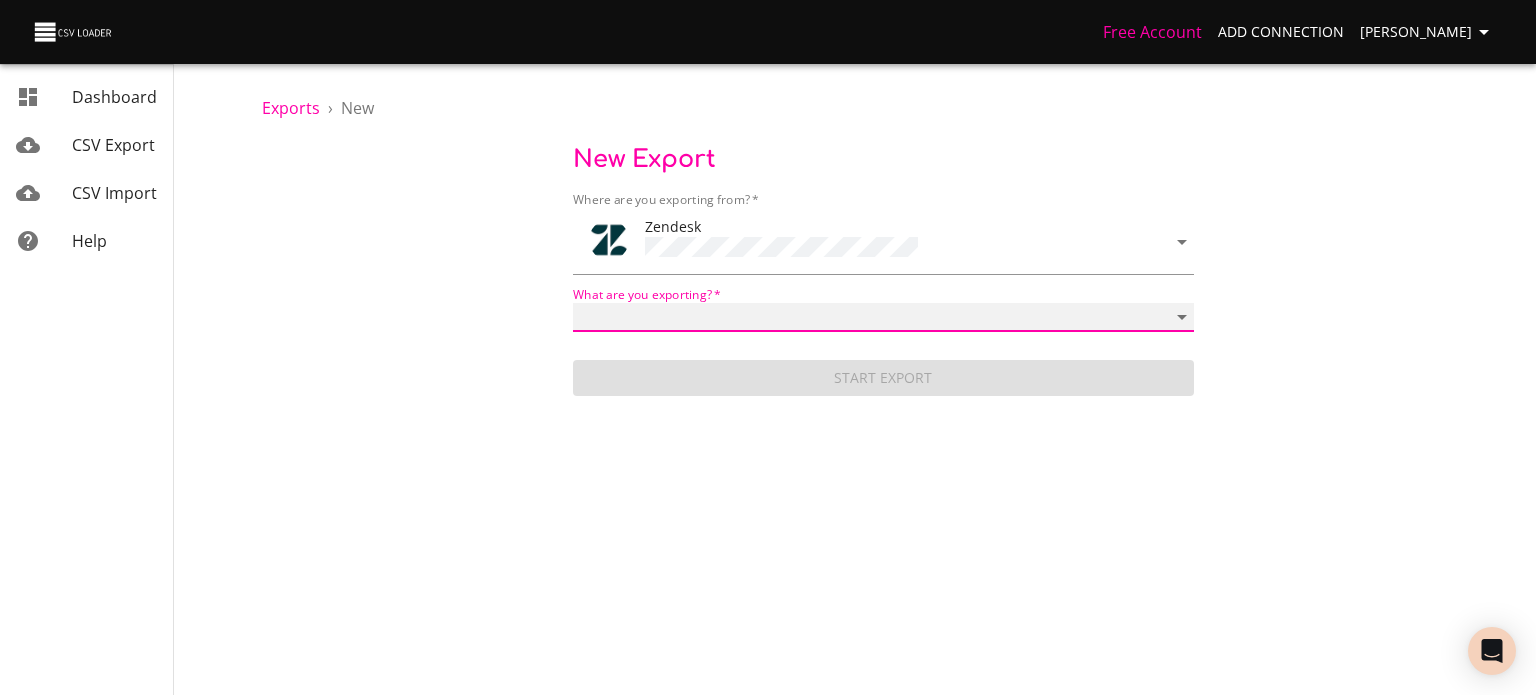 click on "Article categories Articles Brands Comments Groups Organizations Permission groups Sections Ticket forms Ticket metrics Tickets User segments Users" at bounding box center [883, 317] 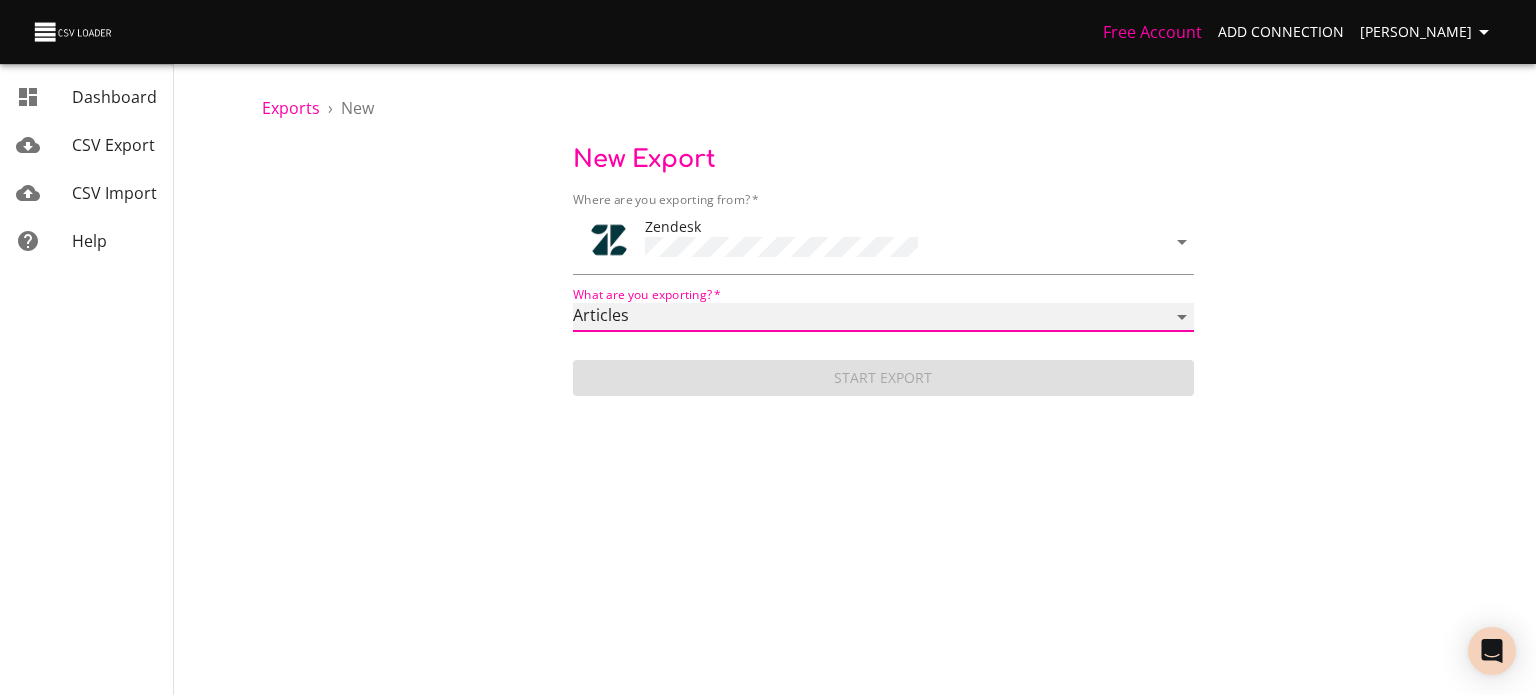 click on "Article categories Articles Brands Comments Groups Organizations Permission groups Sections Ticket forms Ticket metrics Tickets User segments Users" at bounding box center [883, 317] 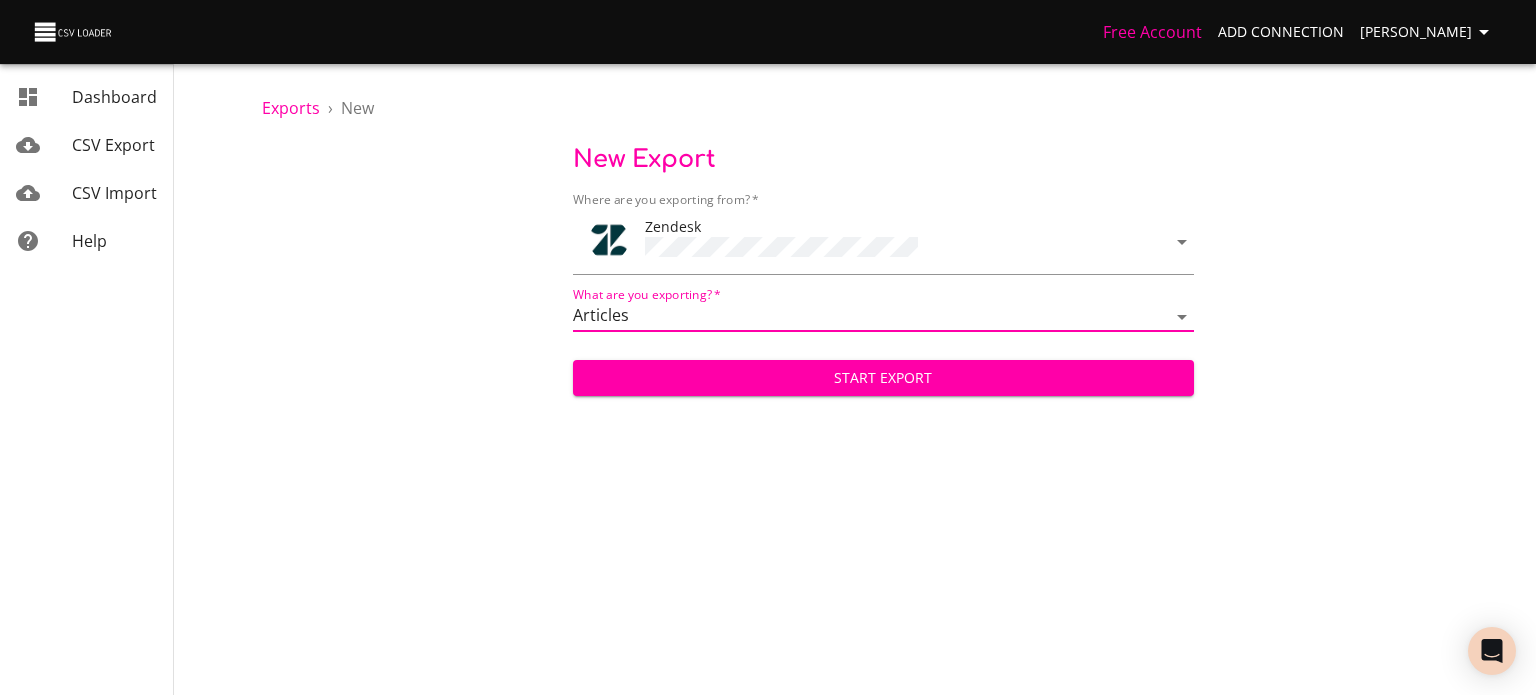 click on "Where are you exporting from?   * Zendesk What are you exporting?   * Article categories Articles Brands Comments Groups Organizations Permission groups Sections Ticket forms Ticket metrics Tickets User segments Users Start Export" at bounding box center (883, 292) 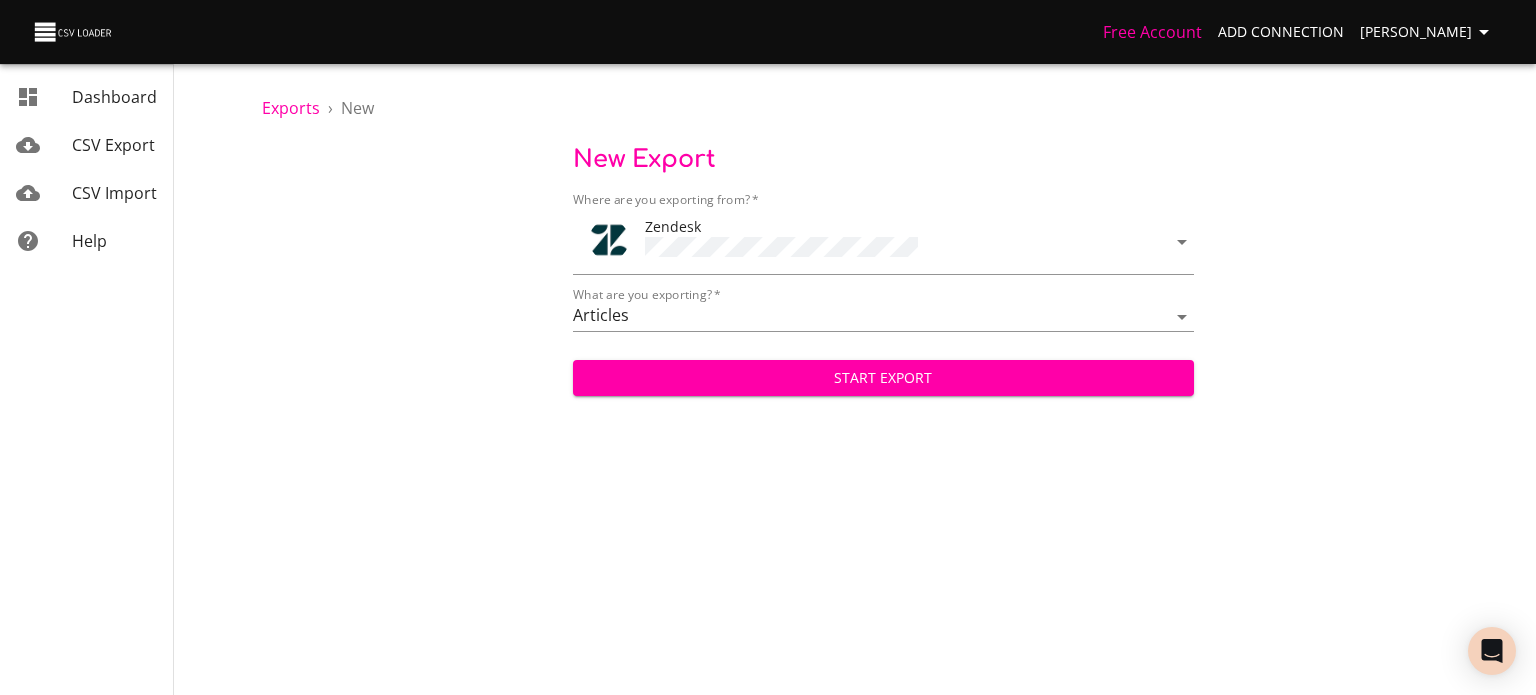 click on "Start Export" at bounding box center [883, 378] 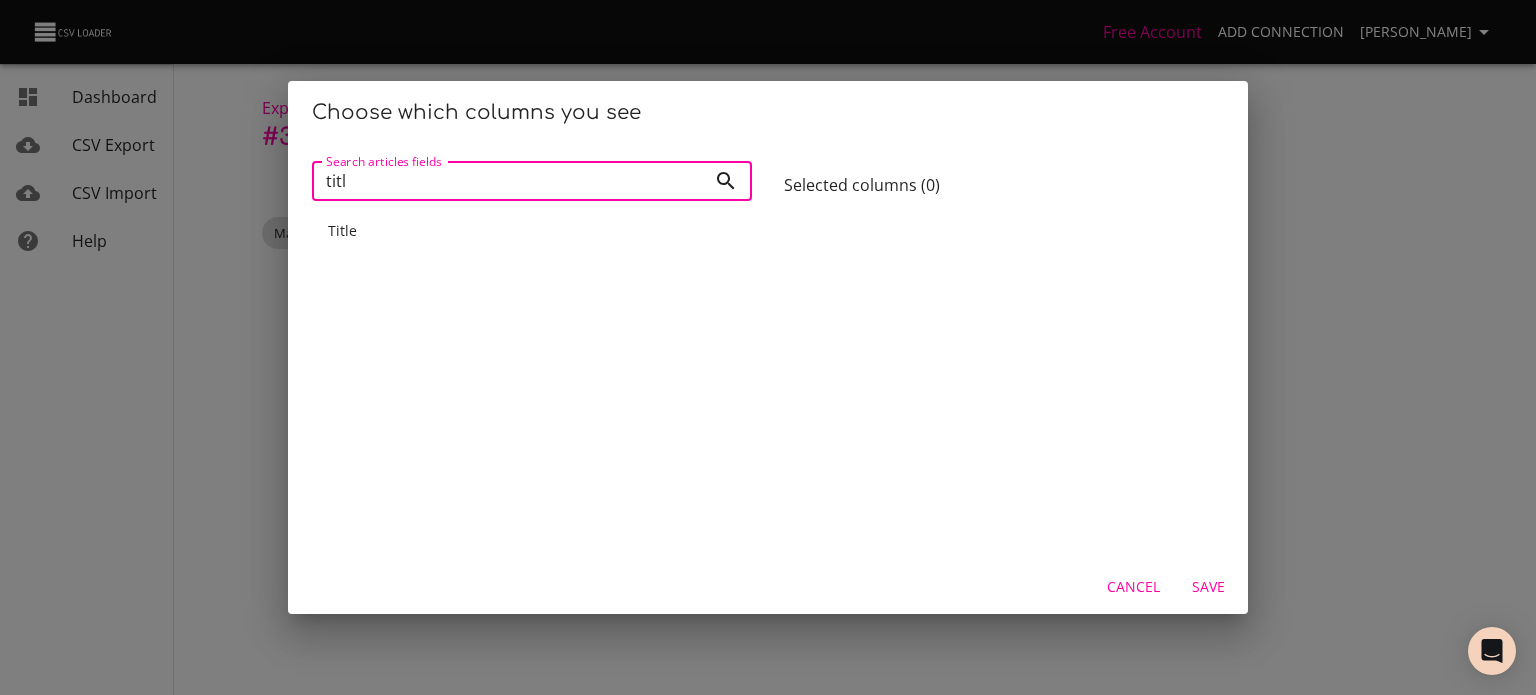 click on "Title" at bounding box center [532, 231] 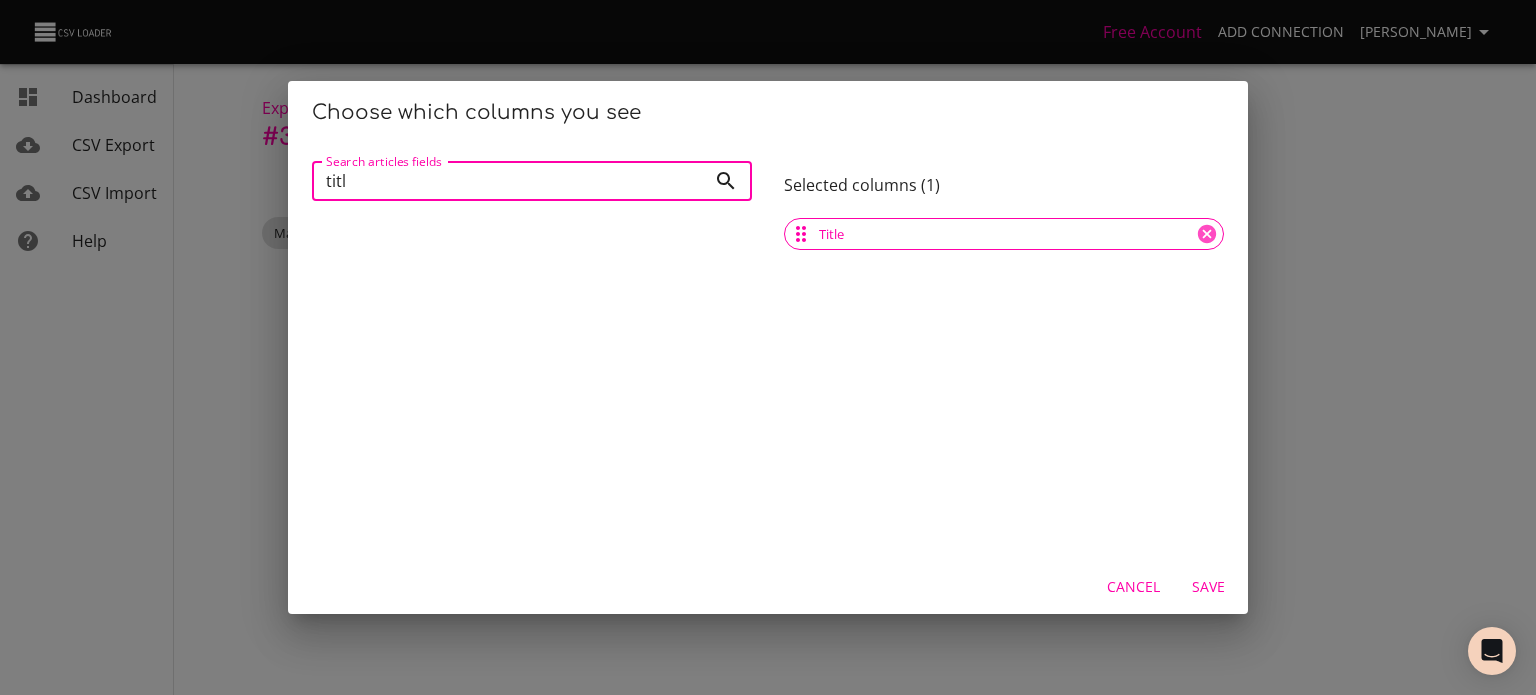 click on "titl" at bounding box center (509, 181) 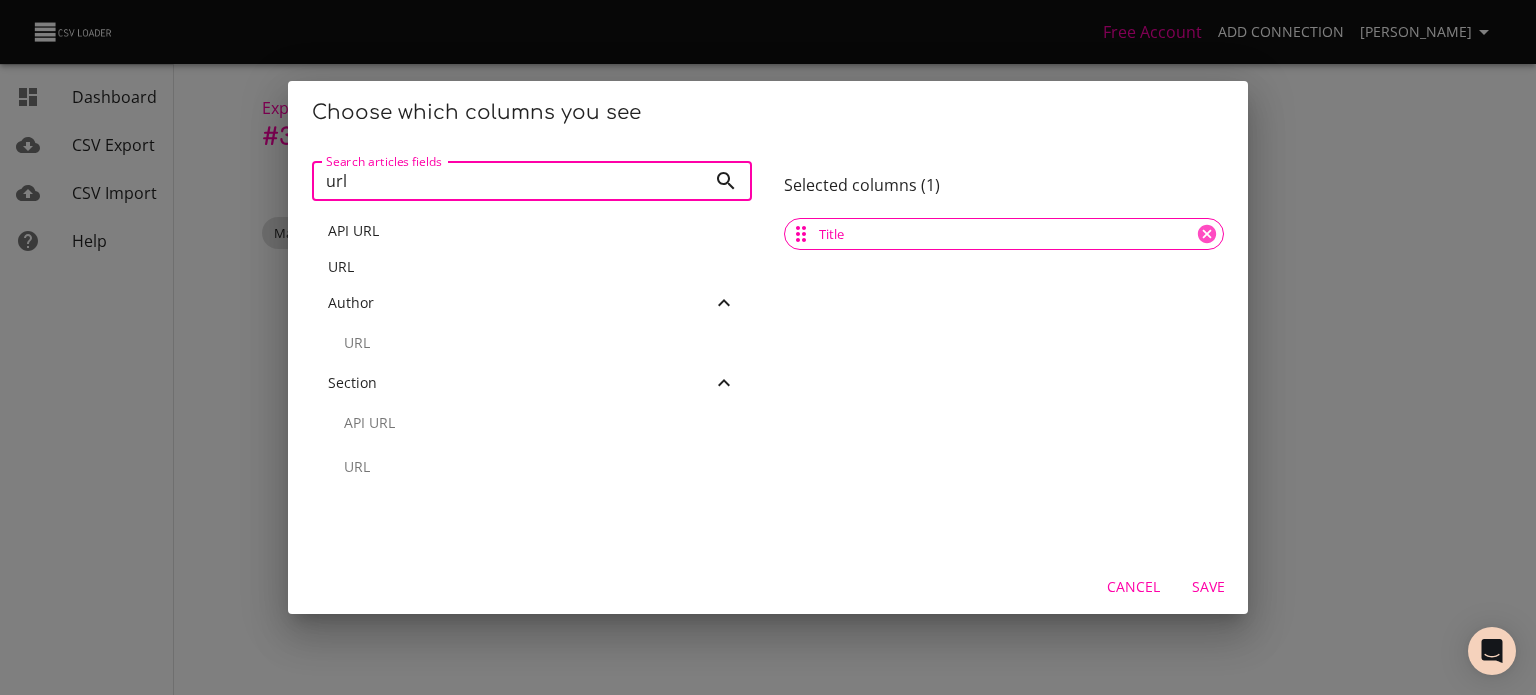 type on "url" 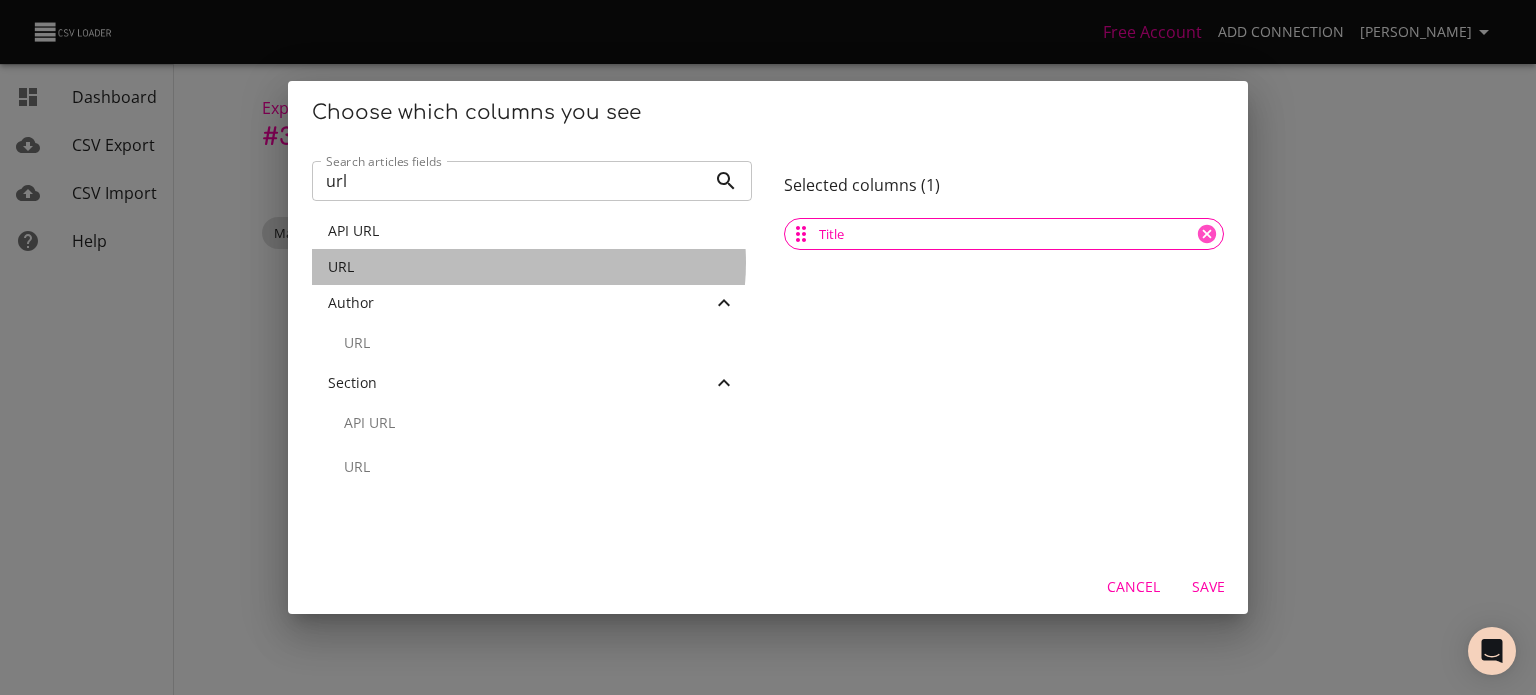 click on "URL" at bounding box center [532, 267] 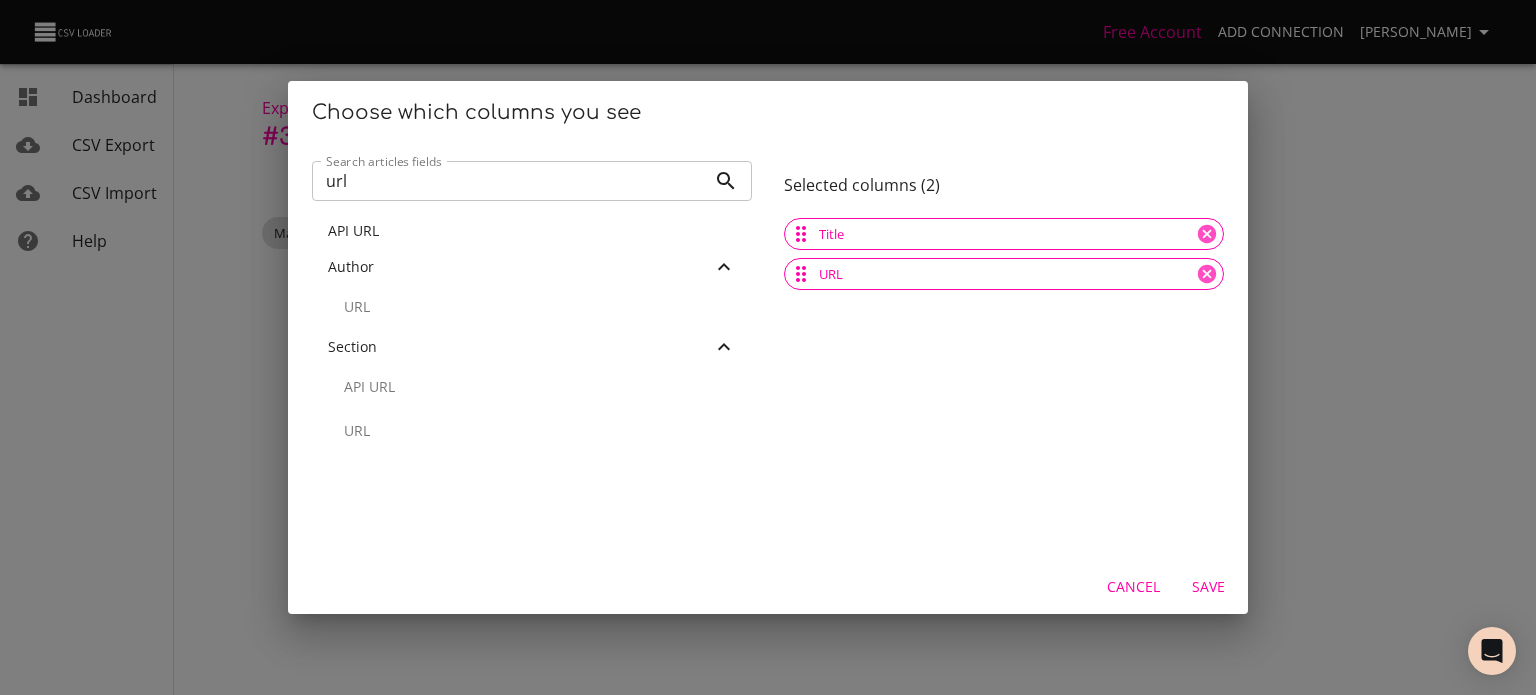 click on "Save" at bounding box center [1208, 587] 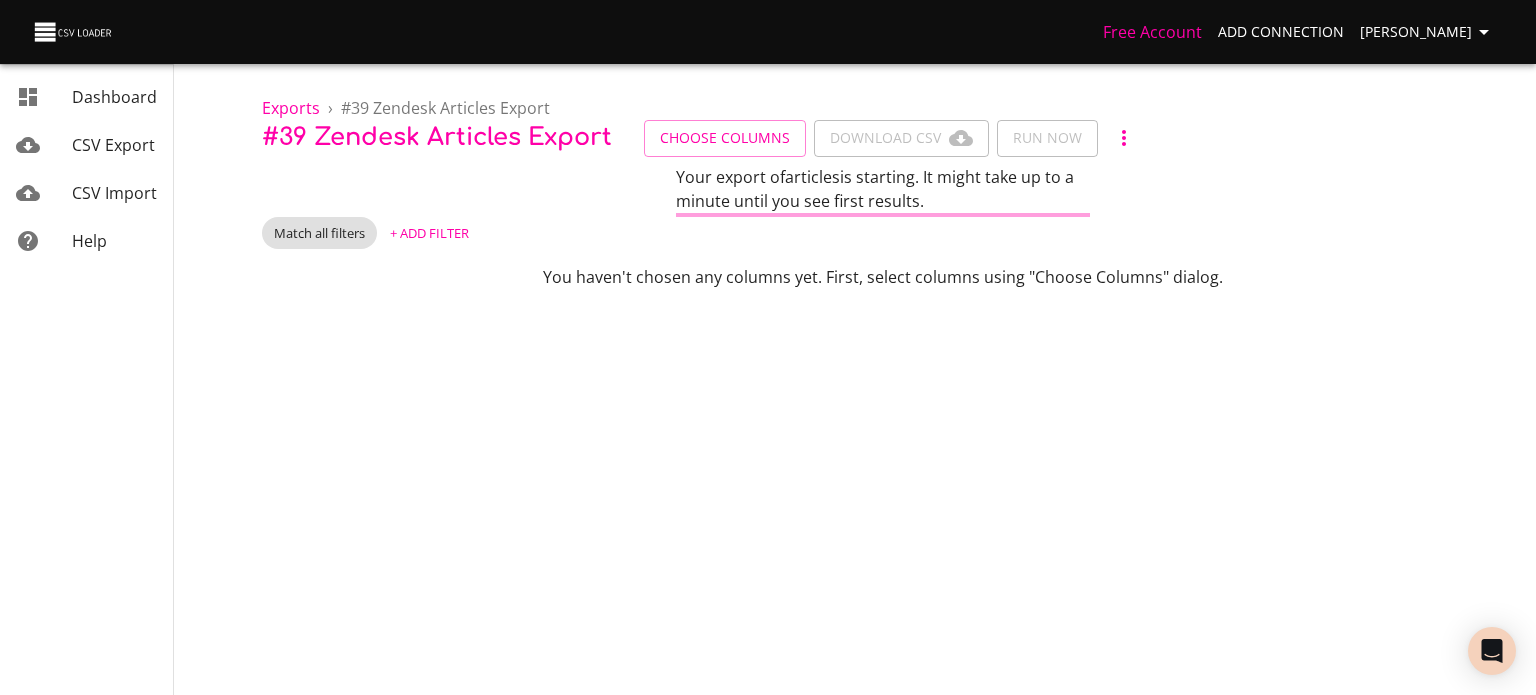 click on "Your export of  articles  is starting. It might take up to a minute until you see first results." at bounding box center (883, 191) 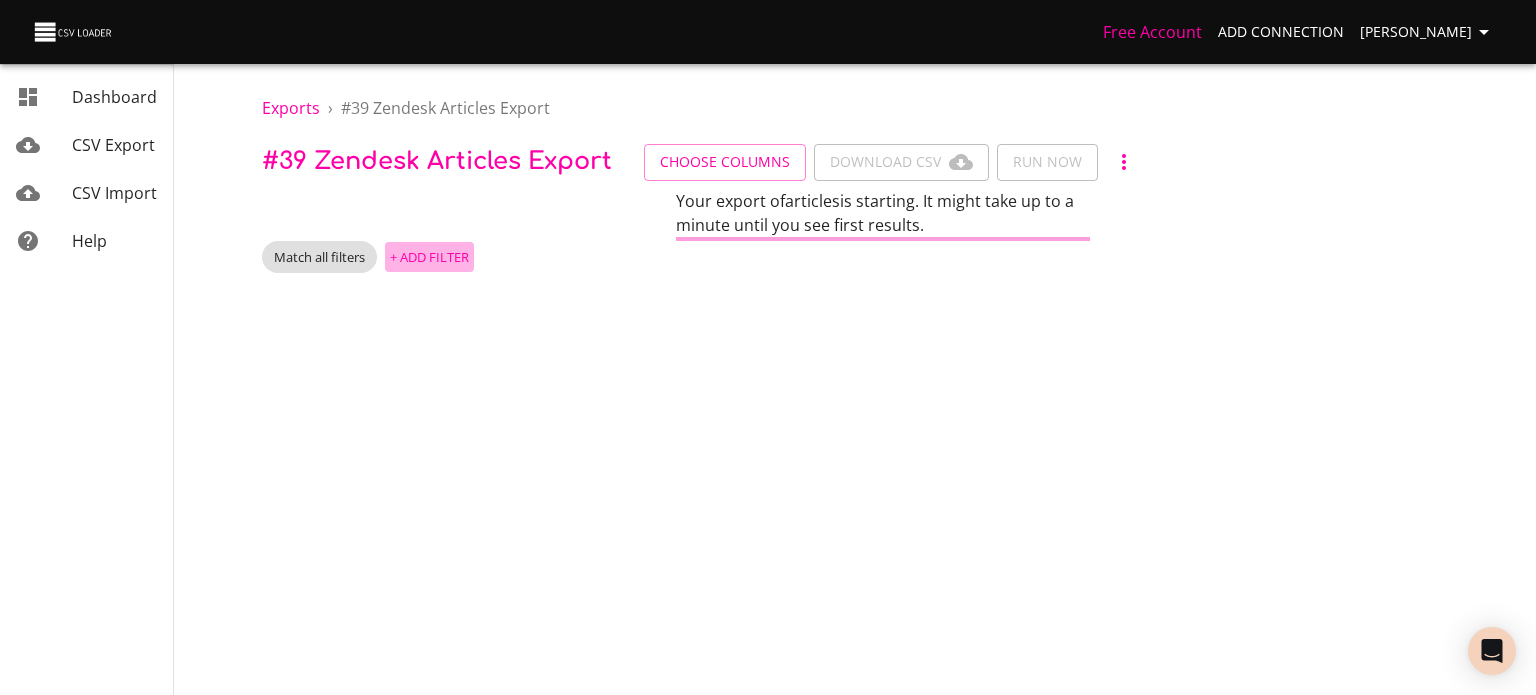 click on "+ Add Filter" at bounding box center [429, 257] 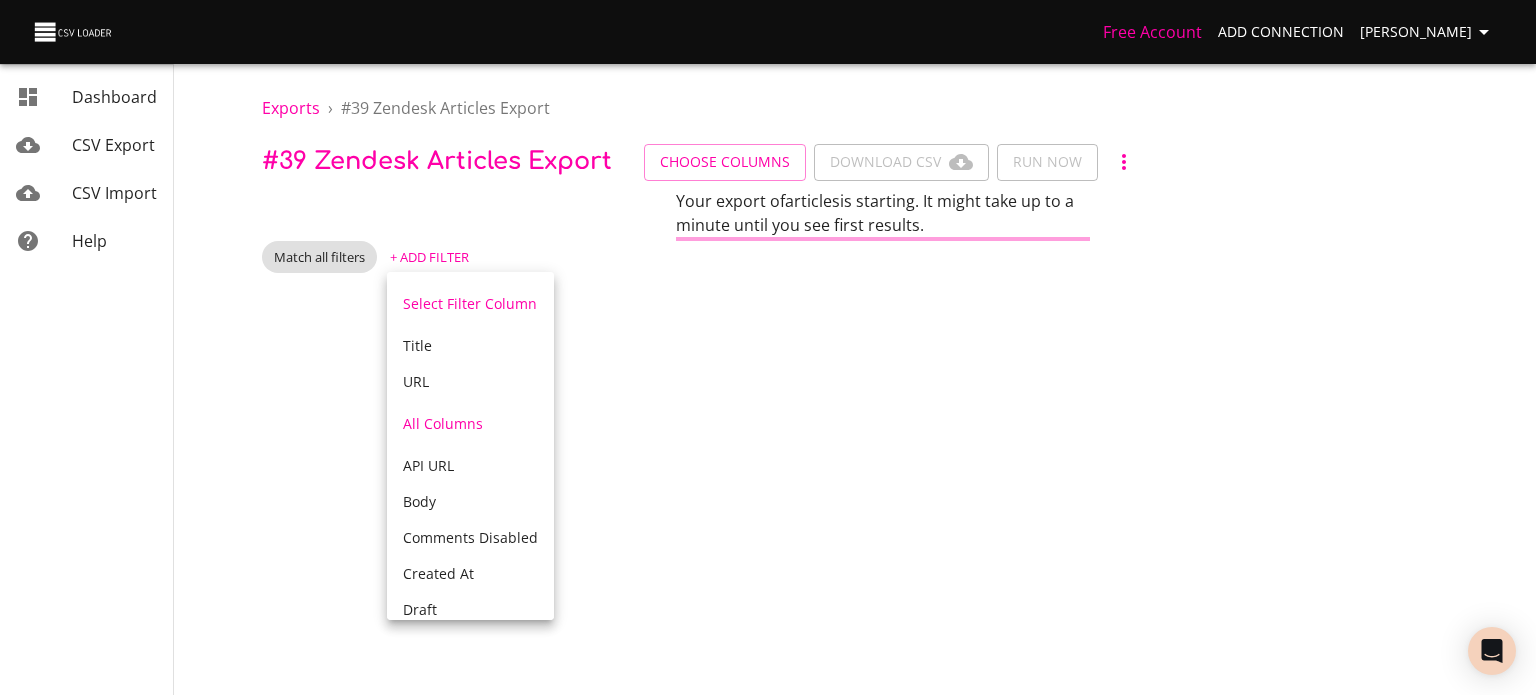click on "Title" at bounding box center [470, 346] 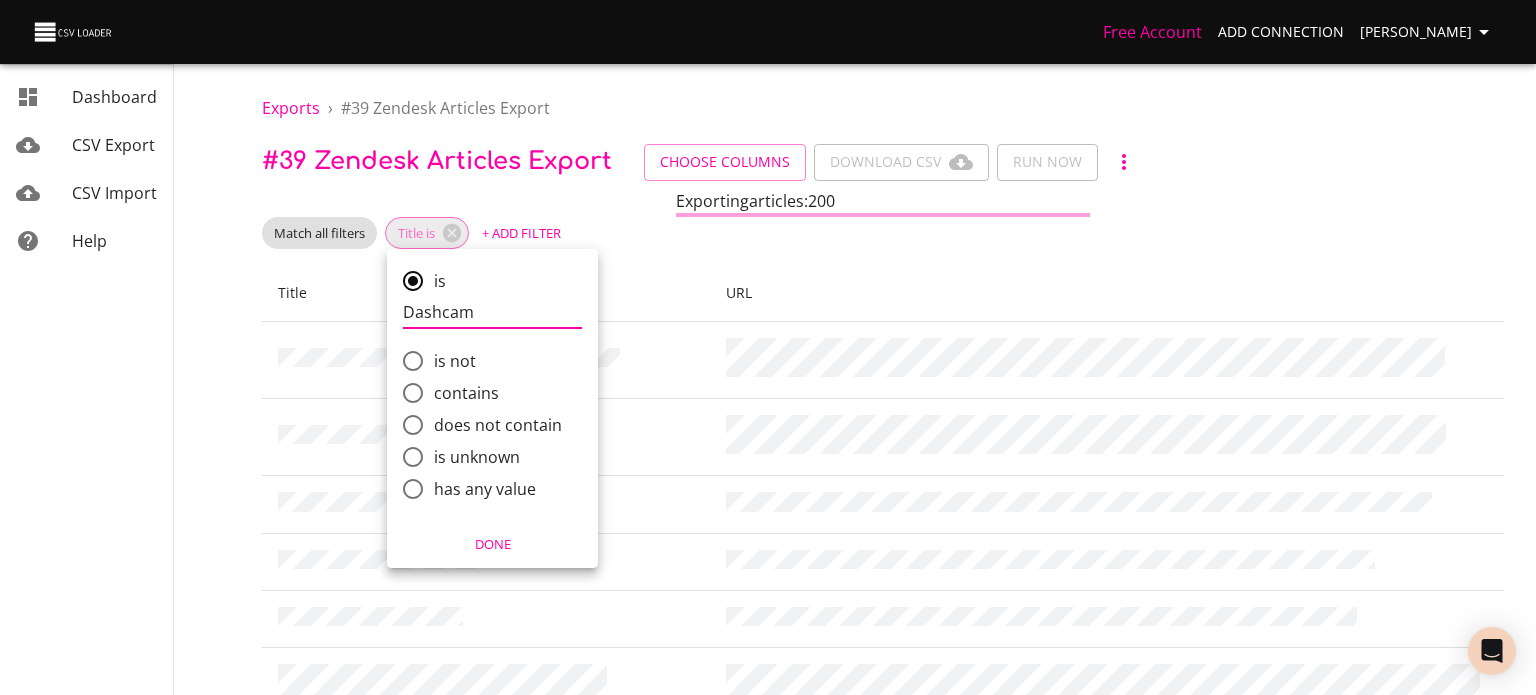 type on "Dashcam" 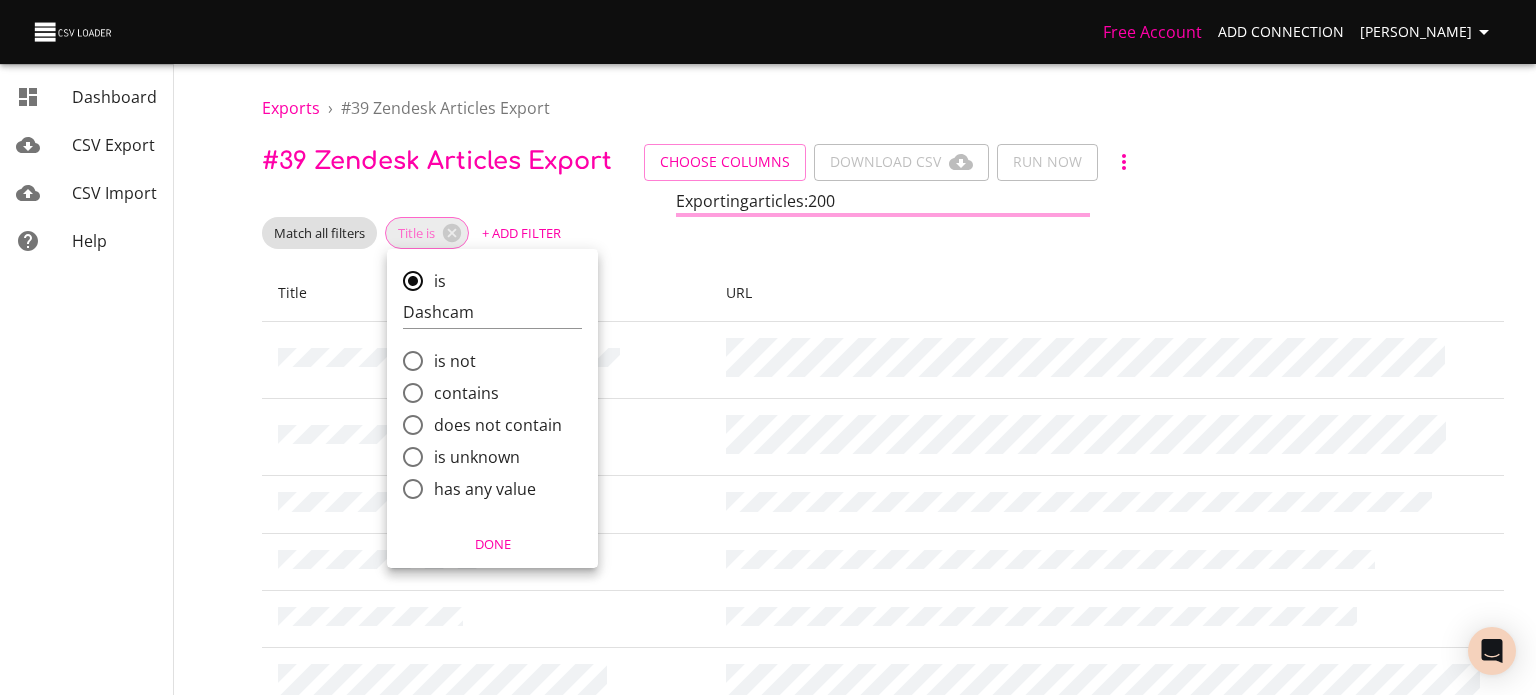 click on "contains" at bounding box center [466, 393] 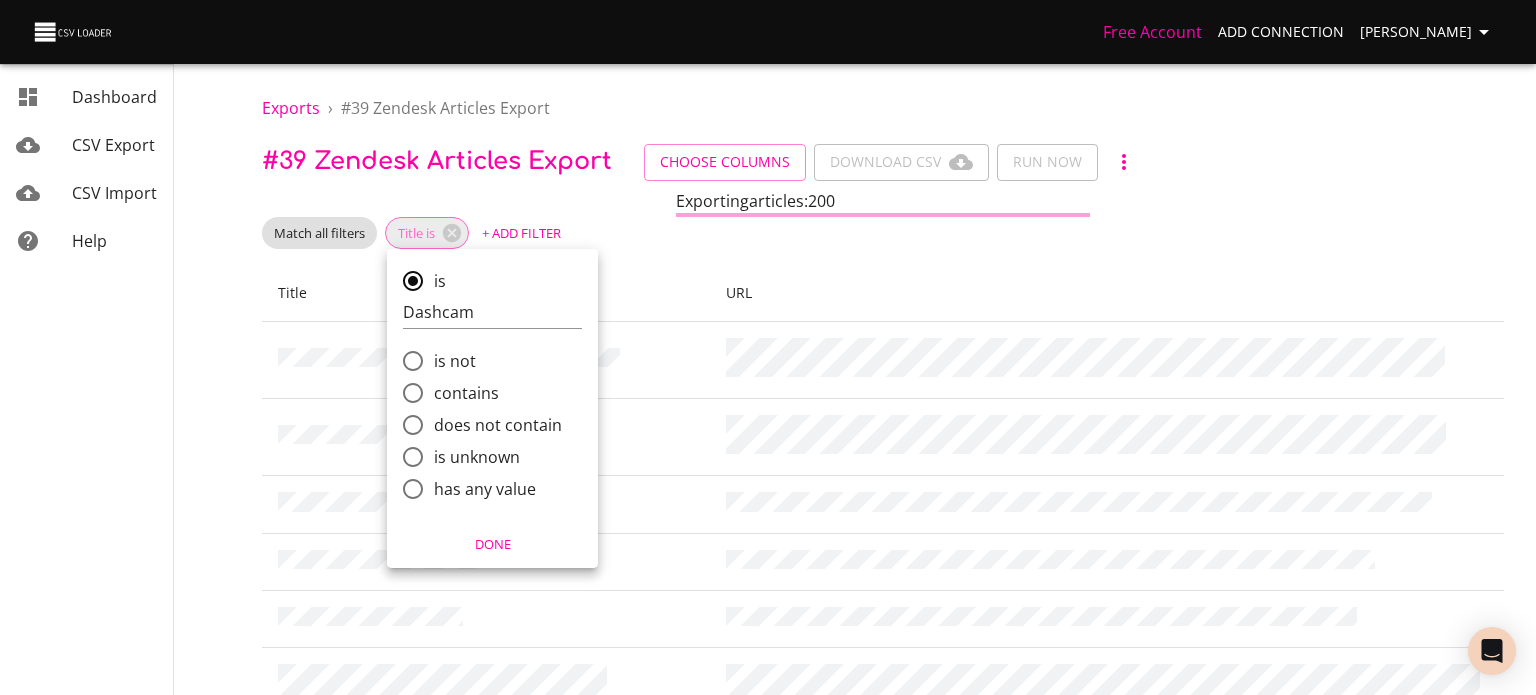 click on "contains" at bounding box center [413, 393] 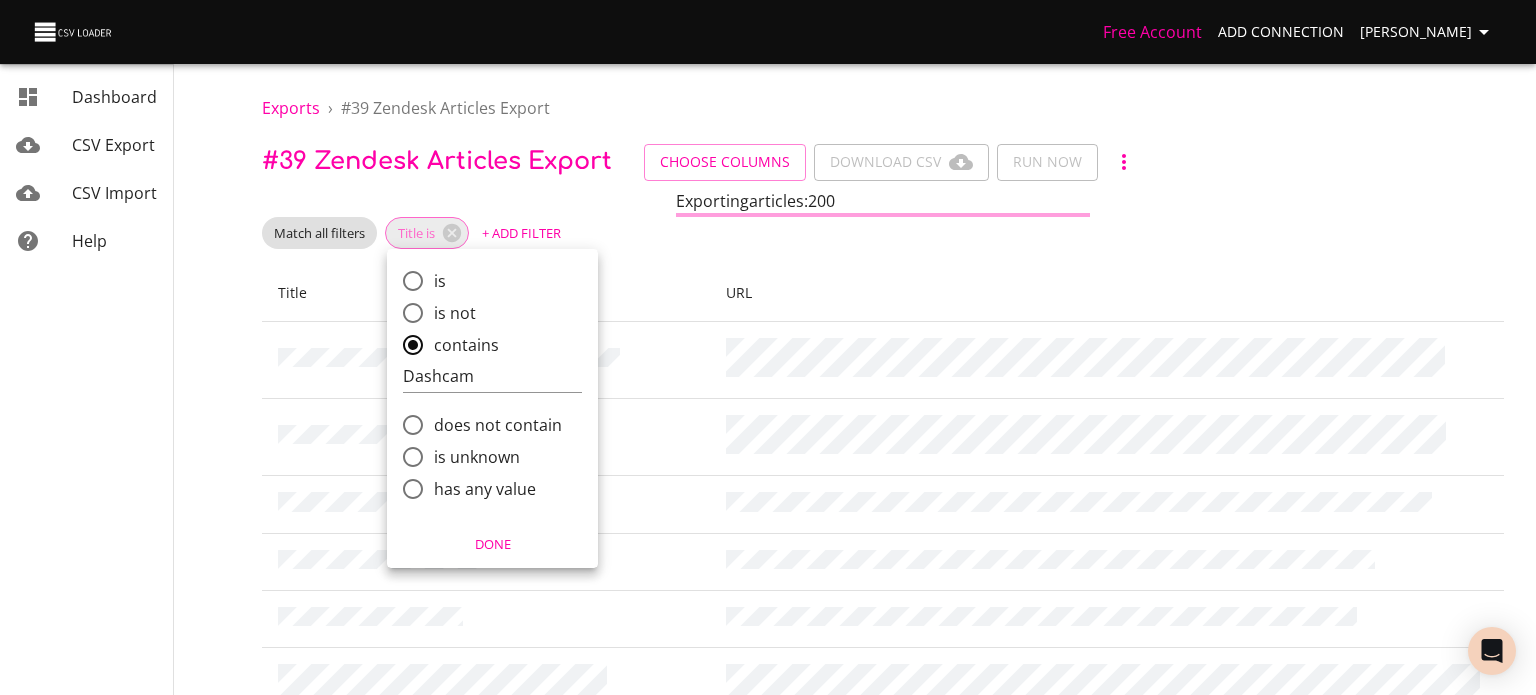 click on "Done" at bounding box center (492, 544) 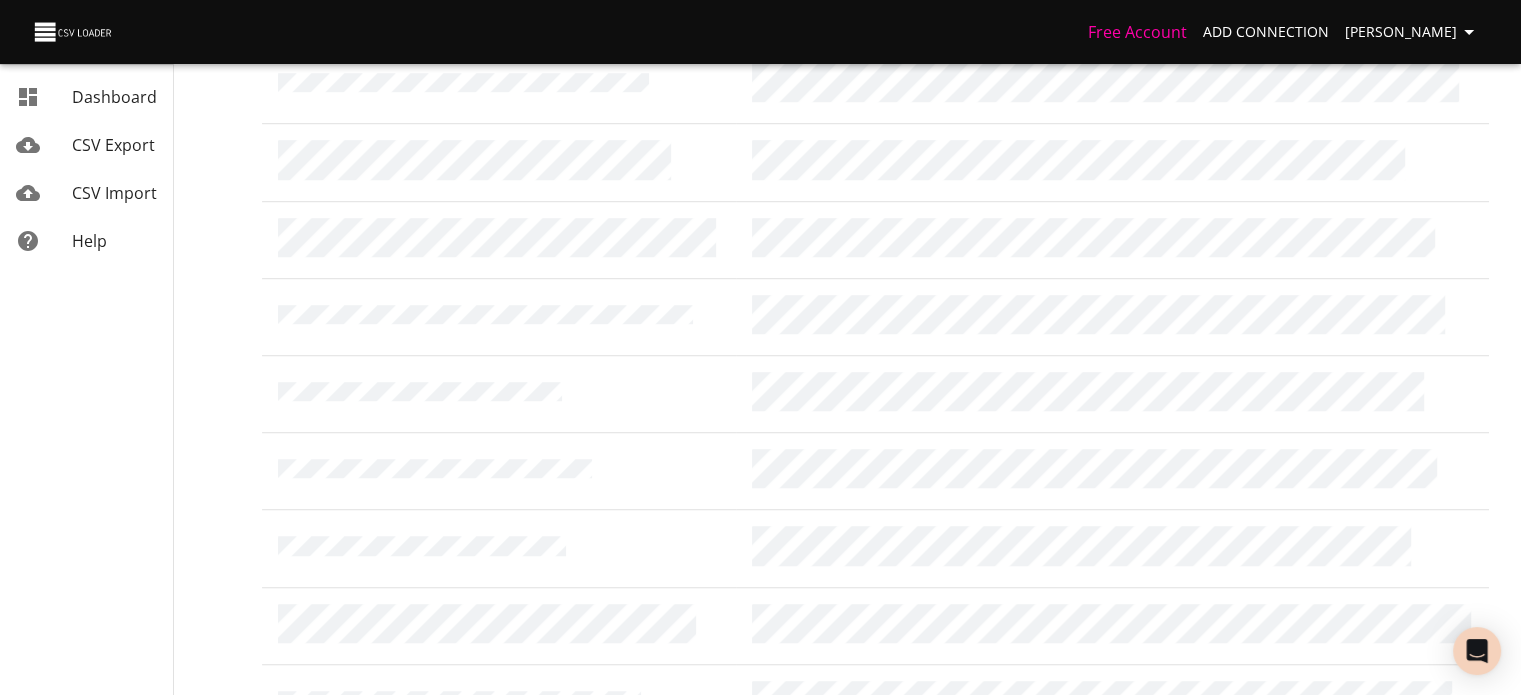 scroll, scrollTop: 1433, scrollLeft: 0, axis: vertical 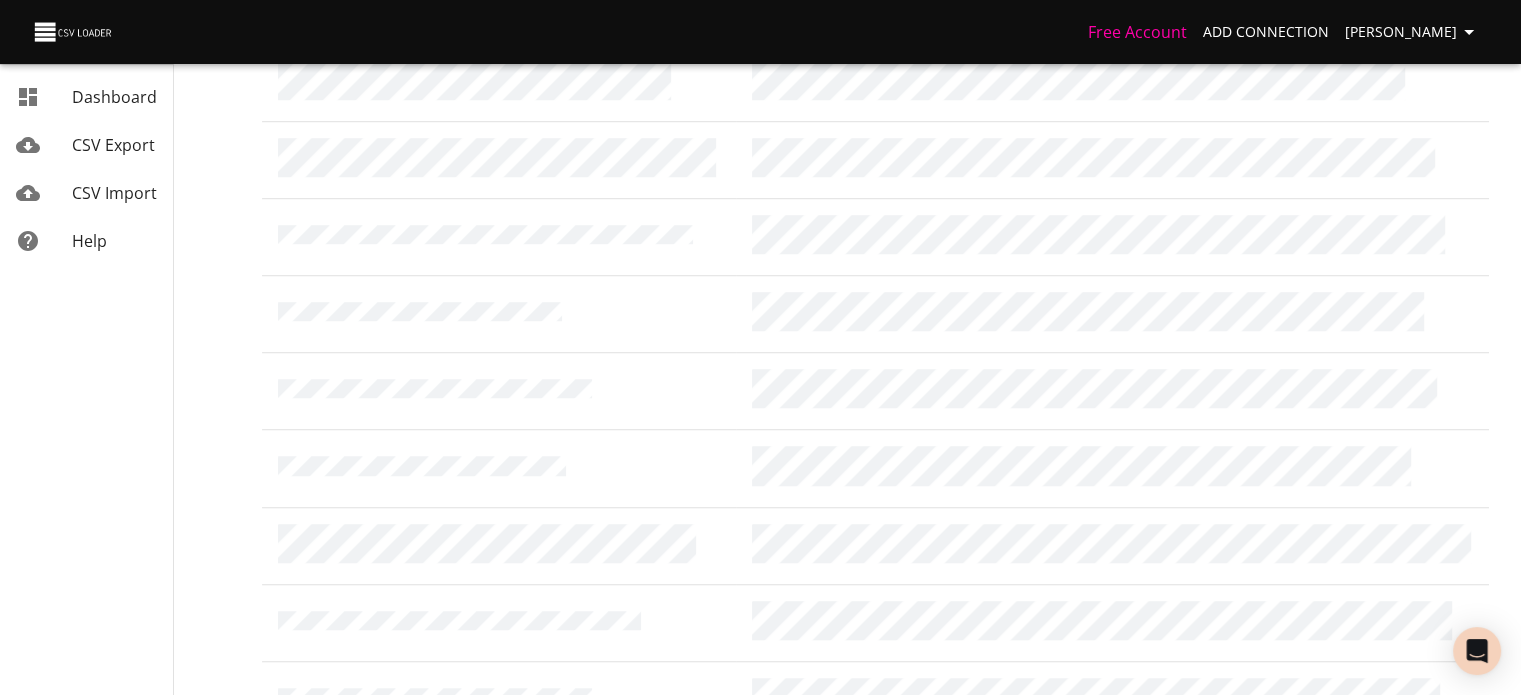 click on "Free Account Add Connection [PERSON_NAME]   Dashboard CSV Export CSV Import Help Exports › # 39   Zendesk Articles Export # 39   Zendesk Articles Export Choose Columns Download CSV  Run Now Exporting  articles :  1,100 Match all filters Title contains Dashcam + Add Filter Title URL Rows per page: 25 1-25 of 39
Dashboard CSV Export CSV Import Help" at bounding box center (760, -1086) 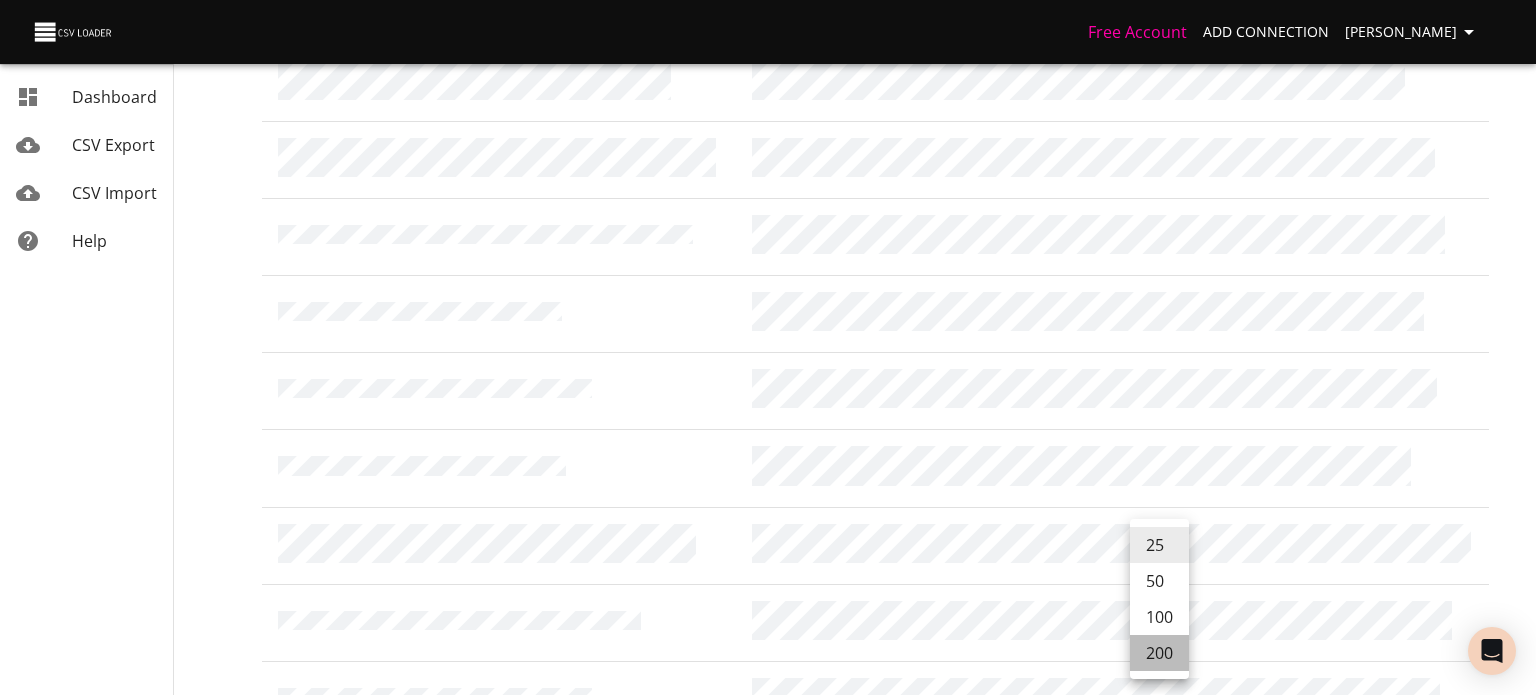click on "200" at bounding box center [1159, 653] 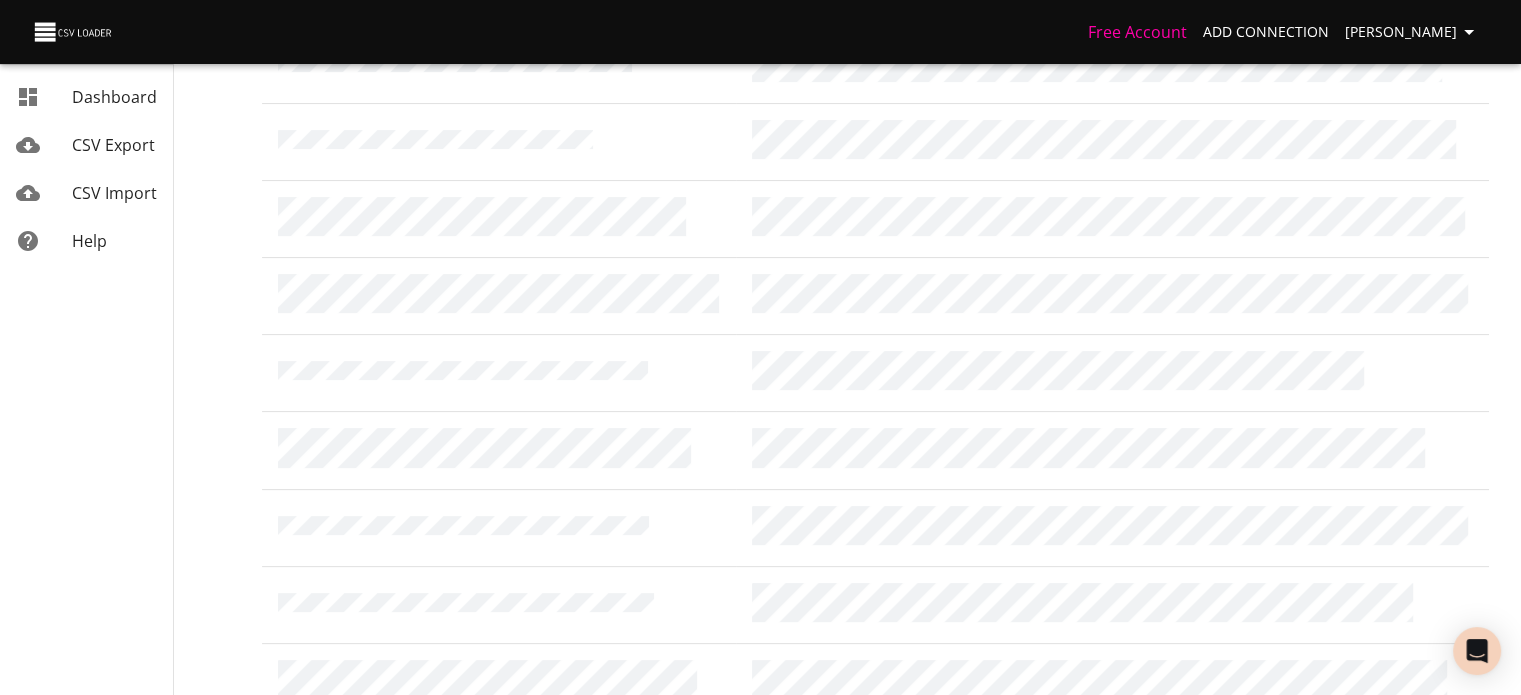scroll, scrollTop: 0, scrollLeft: 0, axis: both 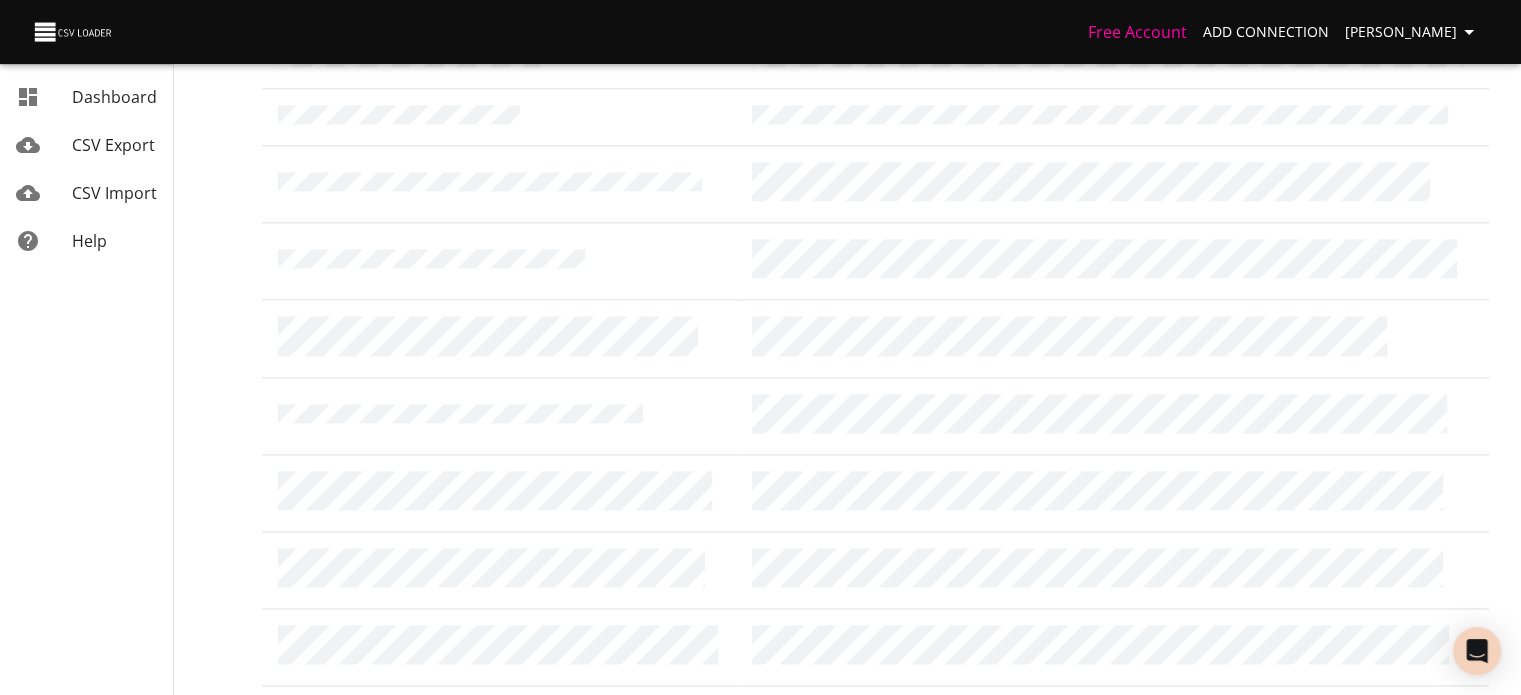 drag, startPoint x: 269, startPoint y: 279, endPoint x: 1472, endPoint y: 593, distance: 1243.3041 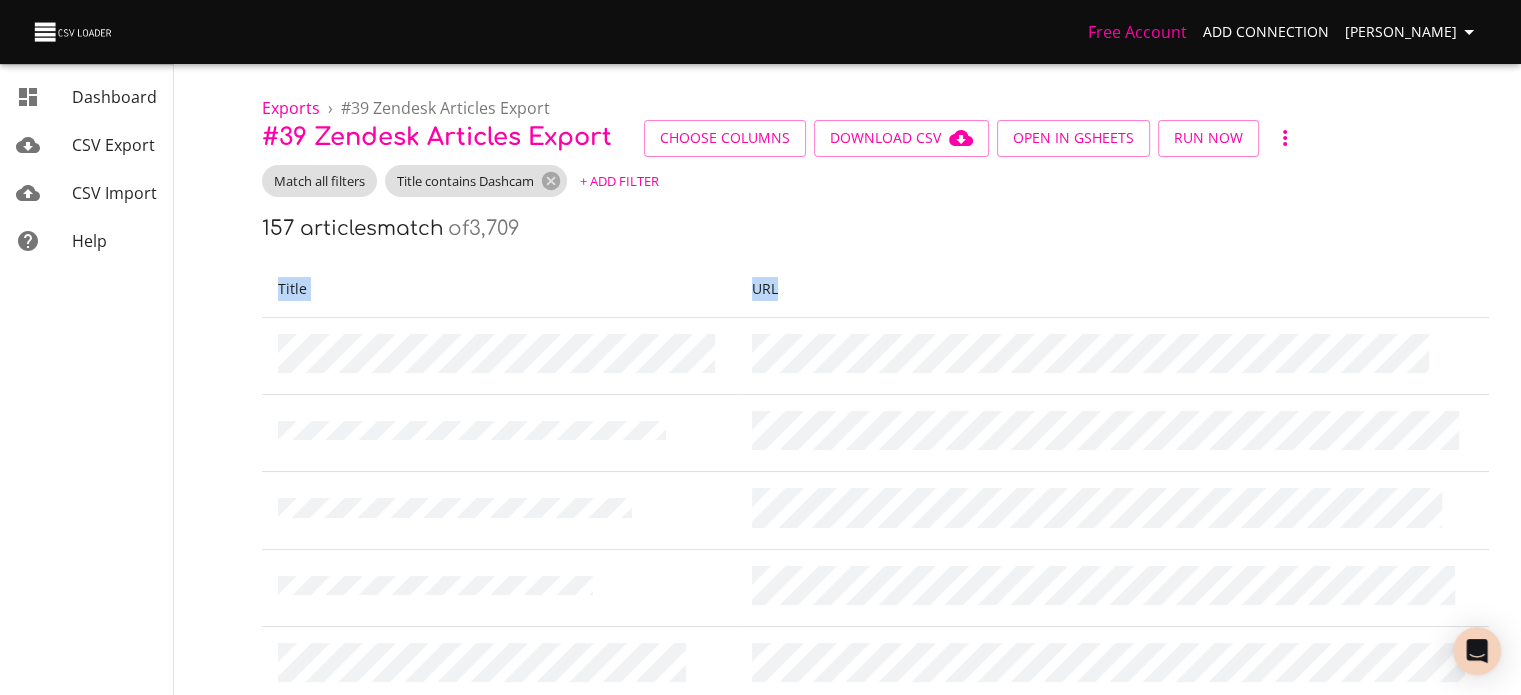 scroll, scrollTop: 2, scrollLeft: 0, axis: vertical 